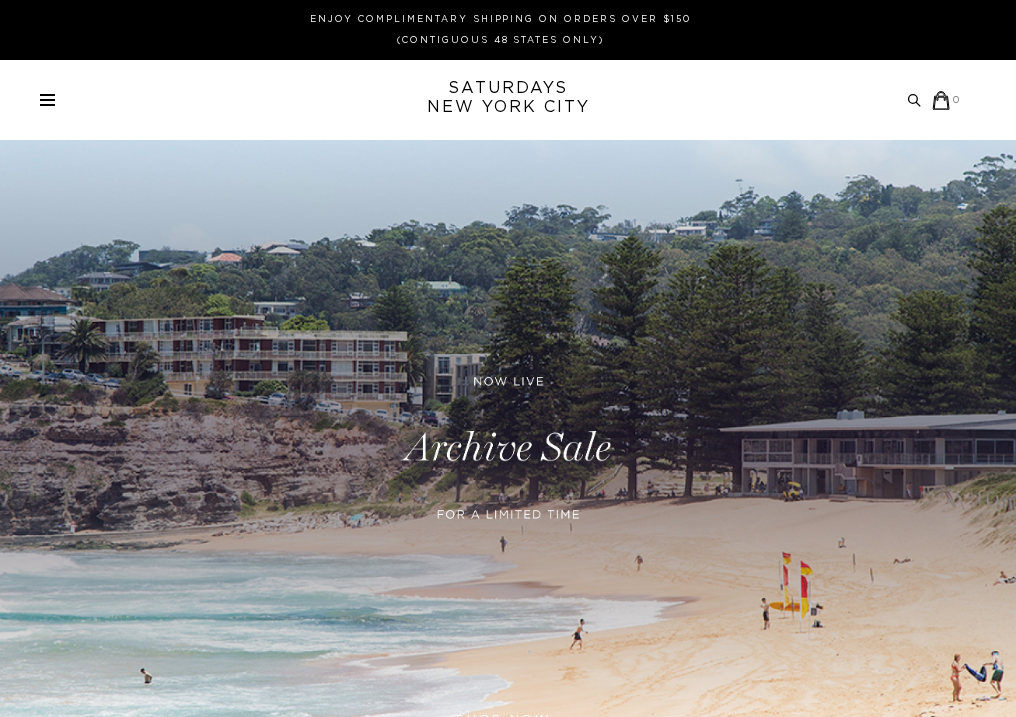 scroll, scrollTop: 0, scrollLeft: 0, axis: both 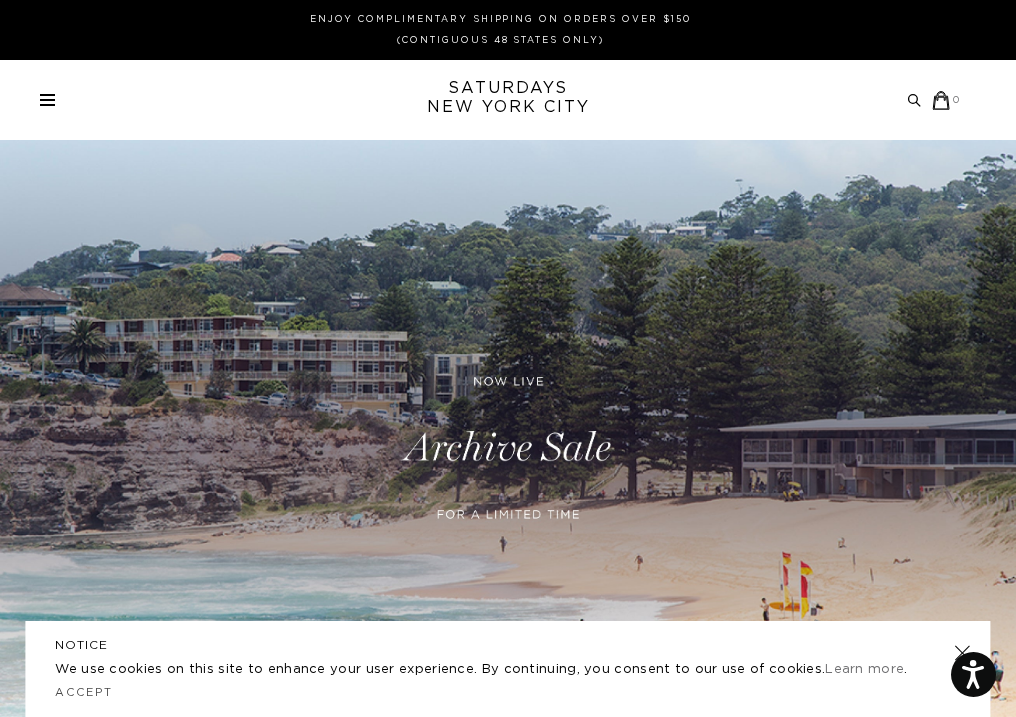 click at bounding box center (508, 448) 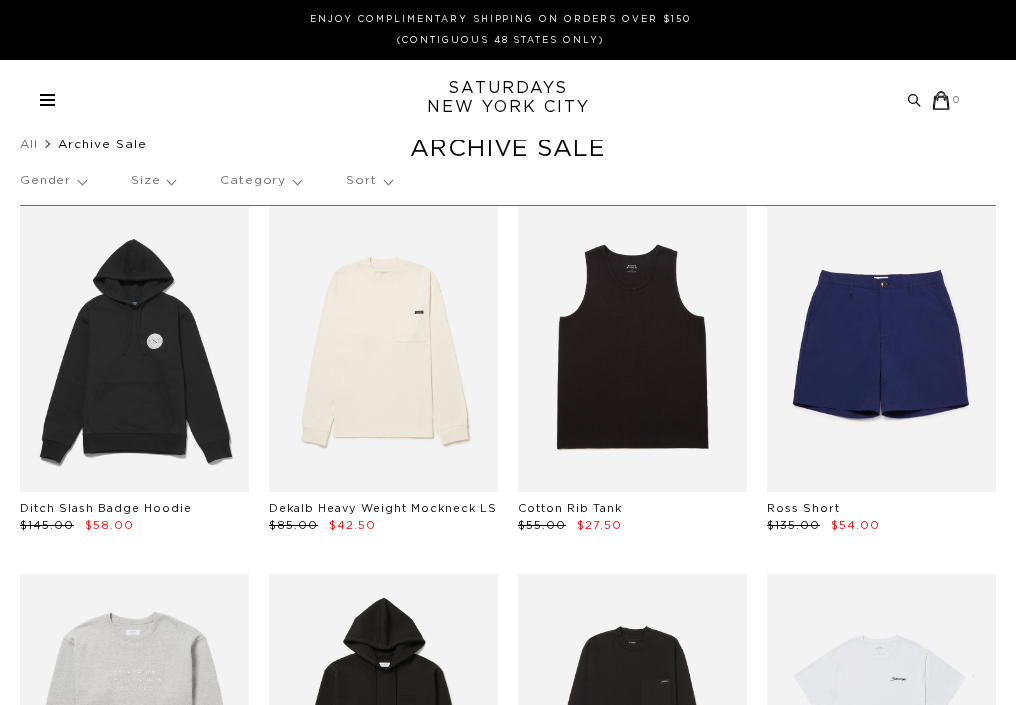 scroll, scrollTop: 0, scrollLeft: 0, axis: both 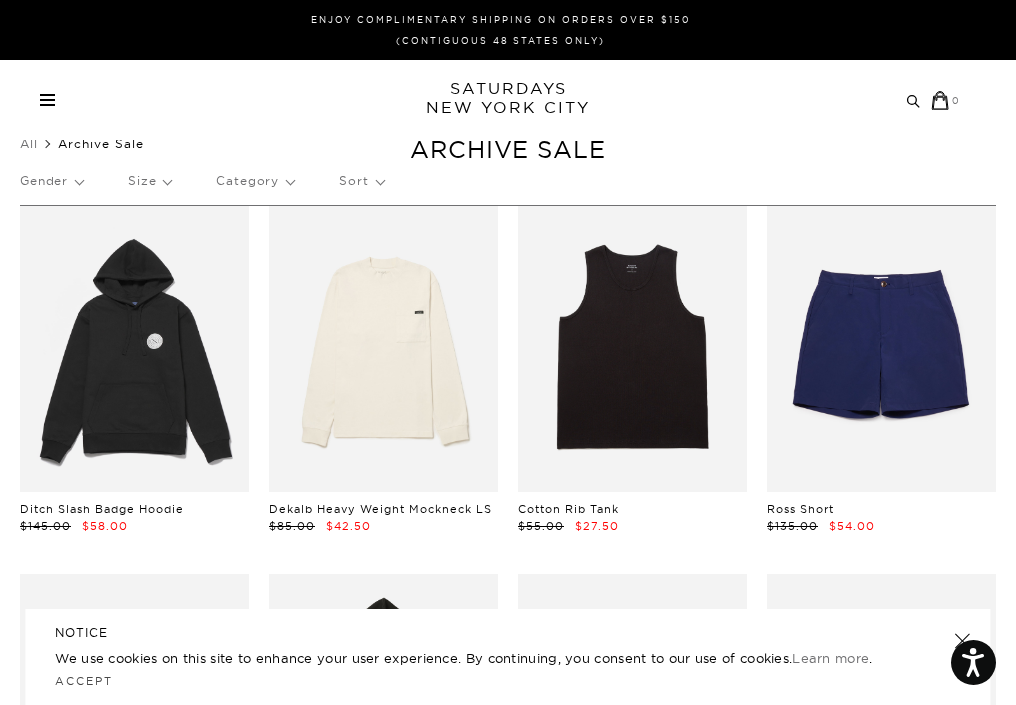 click at bounding box center (962, 641) 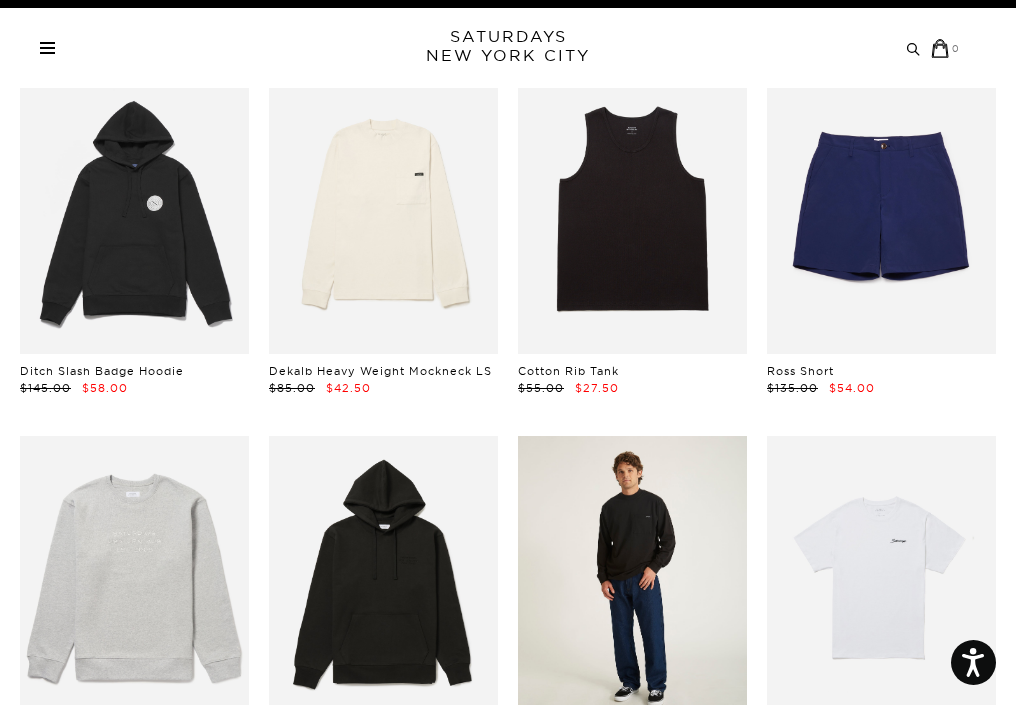 scroll, scrollTop: 327, scrollLeft: 0, axis: vertical 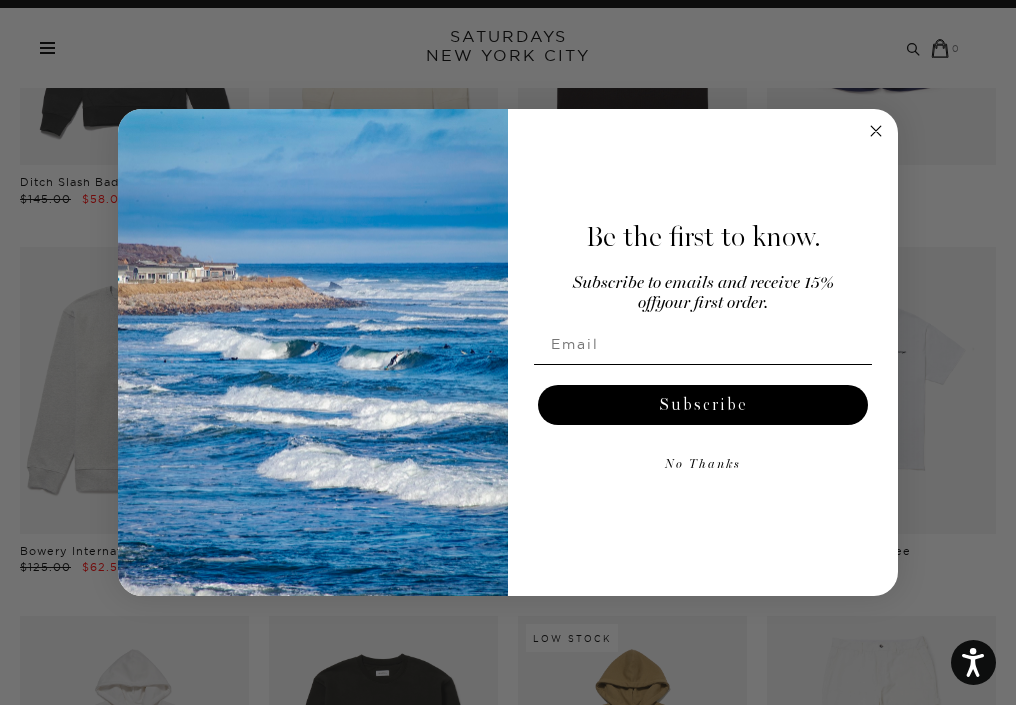 click 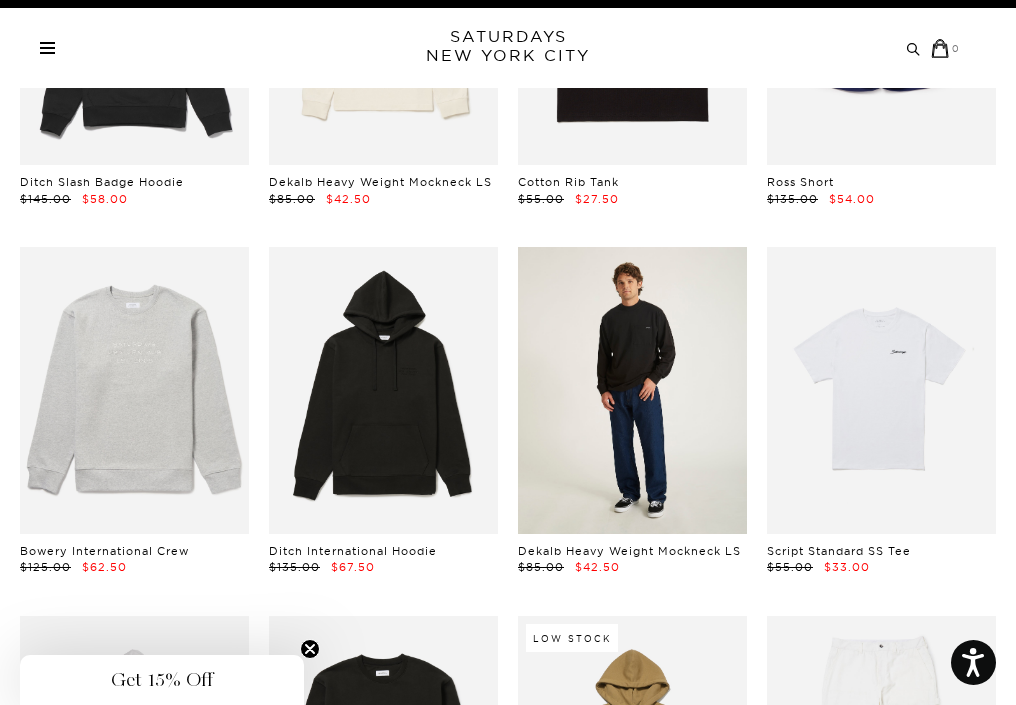 click at bounding box center [632, 390] 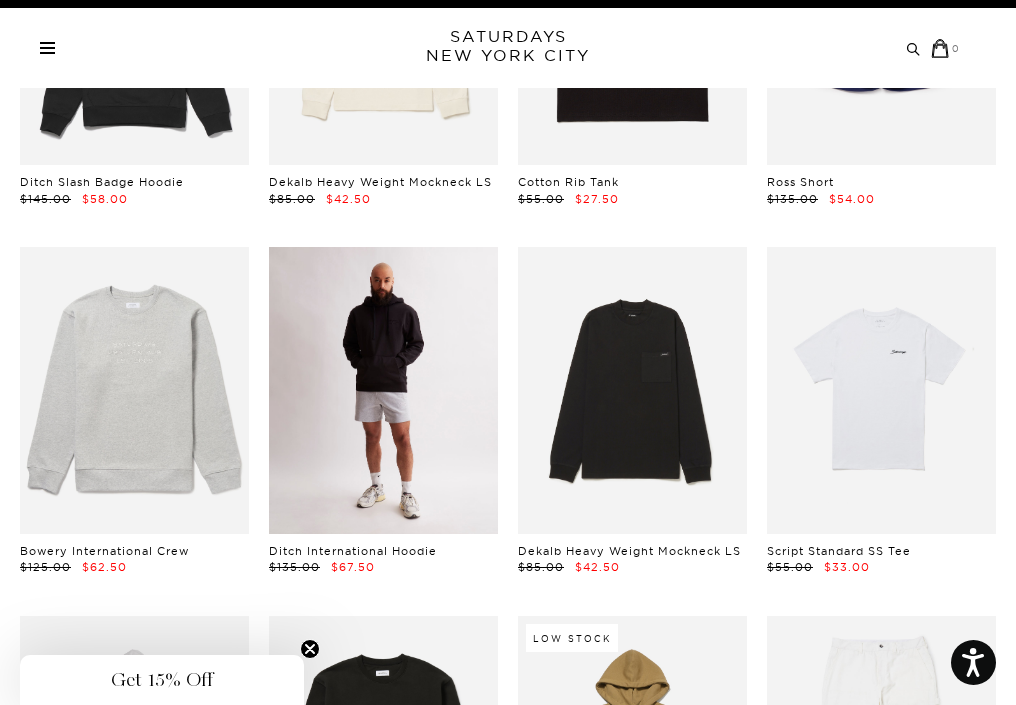 click at bounding box center [383, 390] 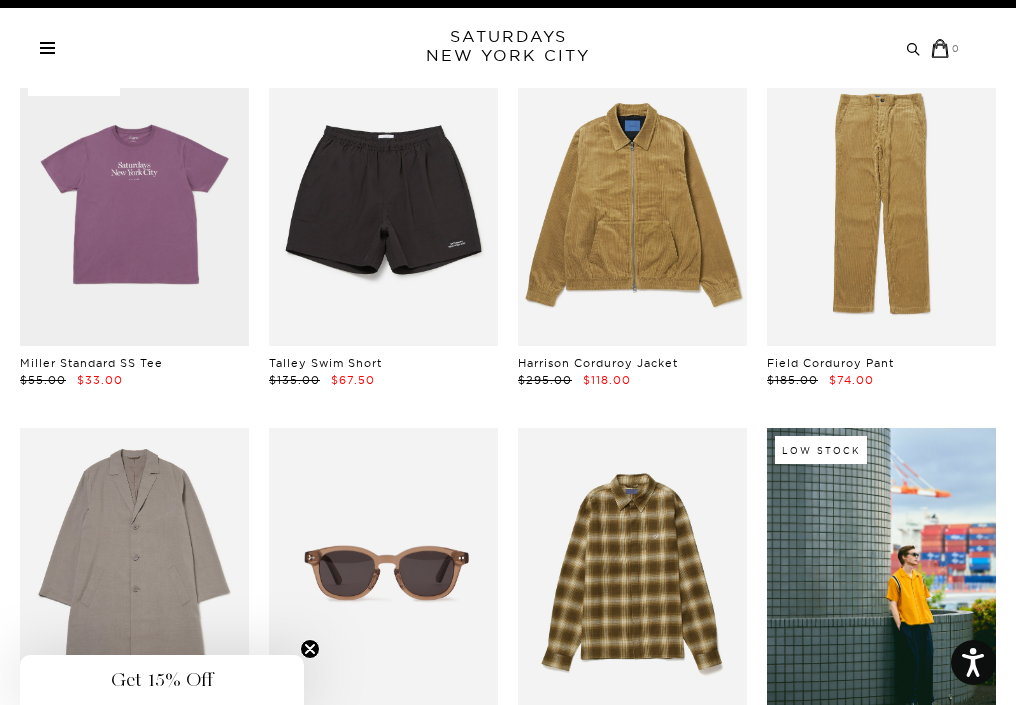 scroll, scrollTop: 5694, scrollLeft: 0, axis: vertical 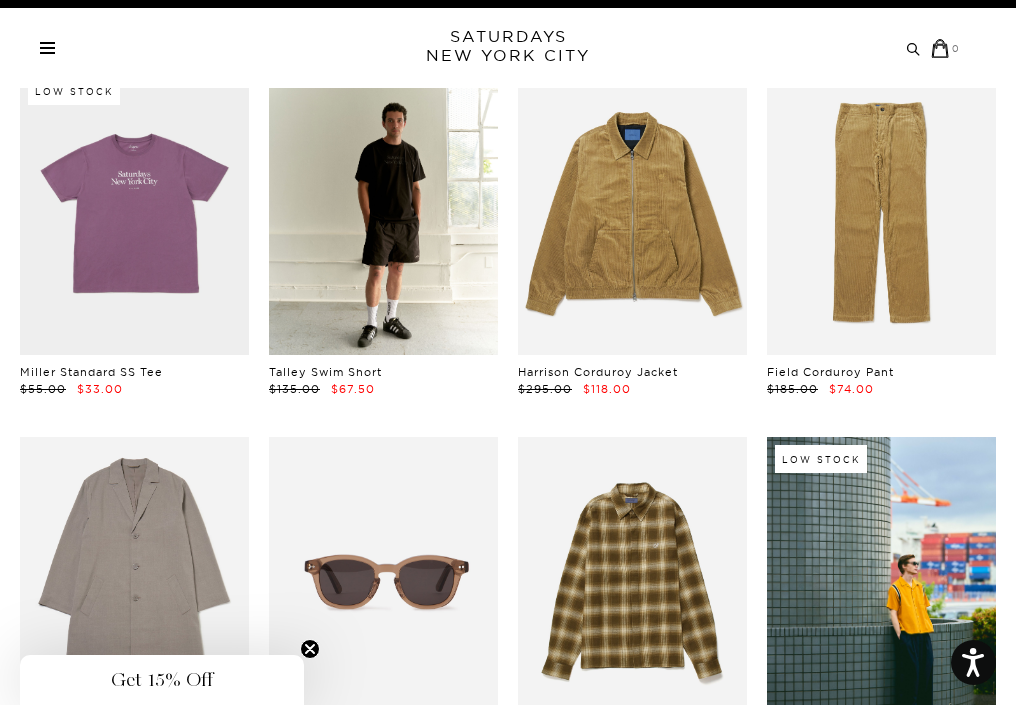 click at bounding box center [383, 212] 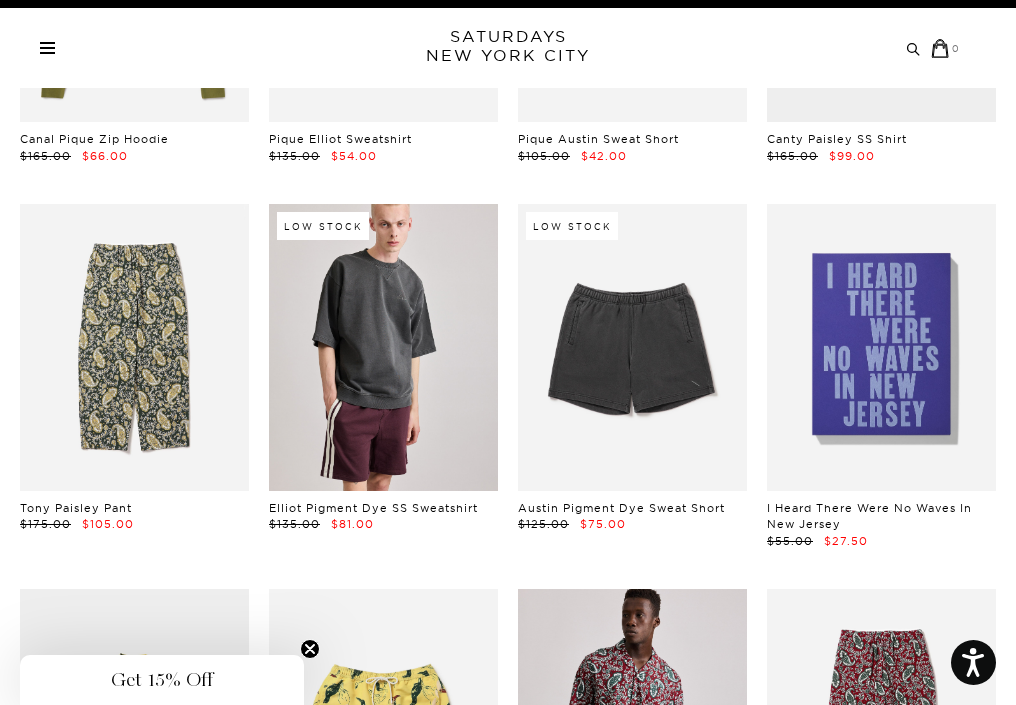 scroll, scrollTop: 7058, scrollLeft: 0, axis: vertical 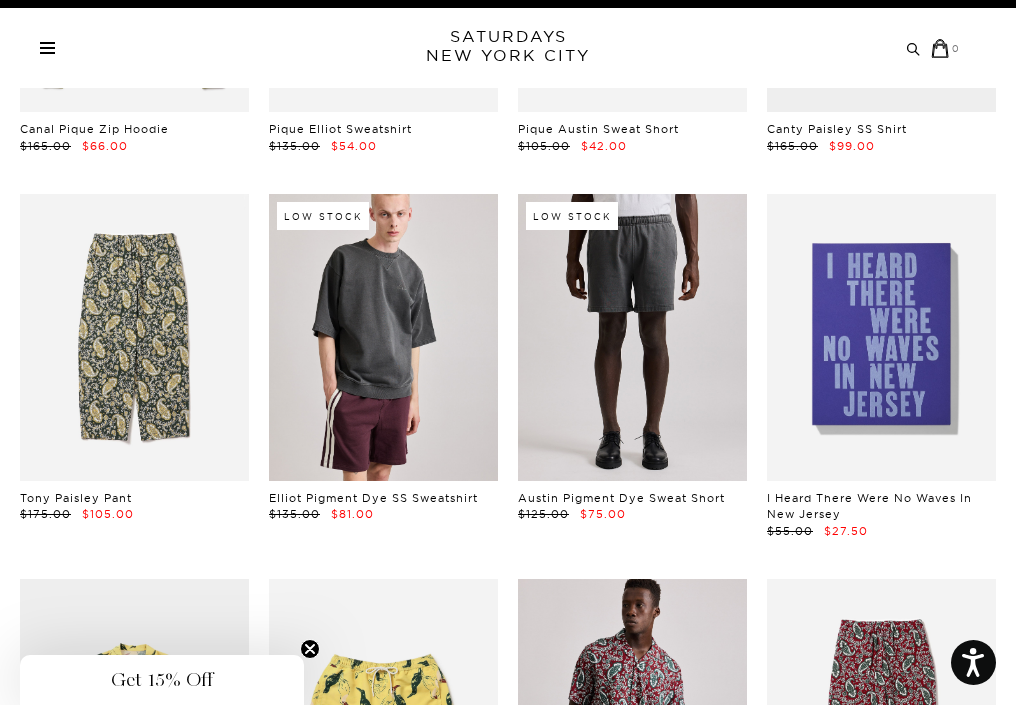 click at bounding box center [632, 337] 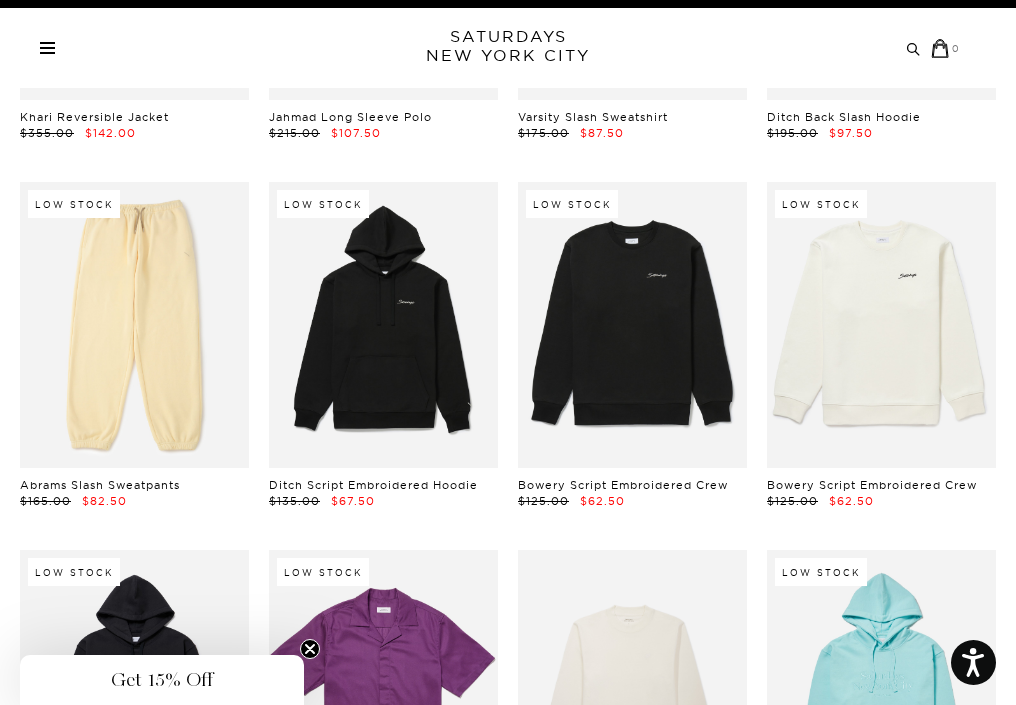 scroll, scrollTop: 16525, scrollLeft: 0, axis: vertical 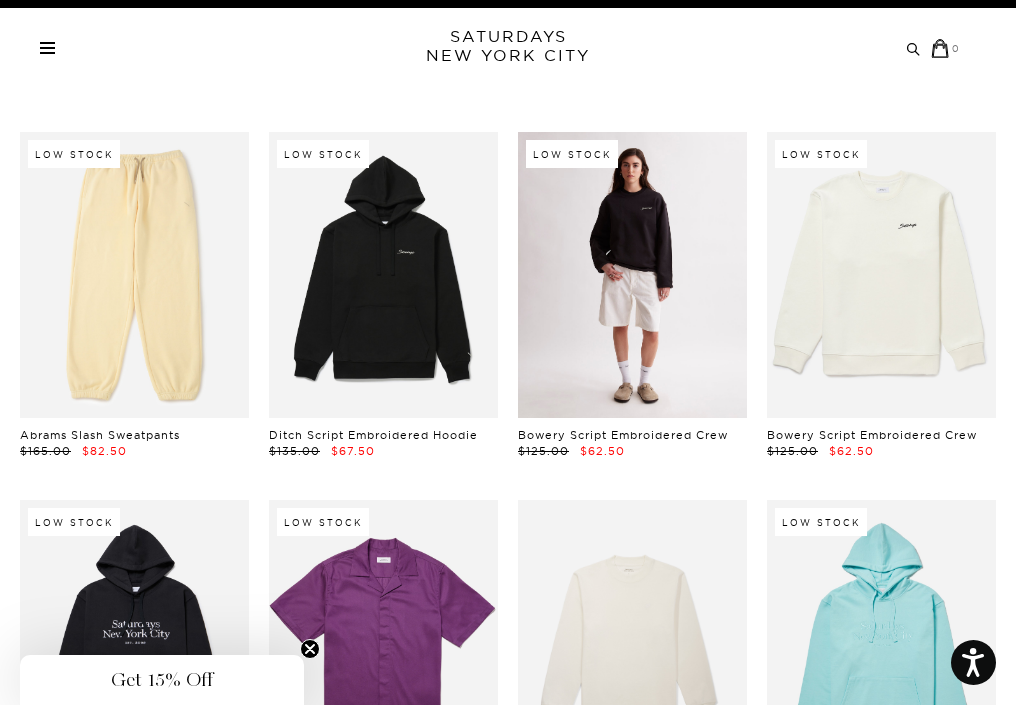 click at bounding box center (632, 275) 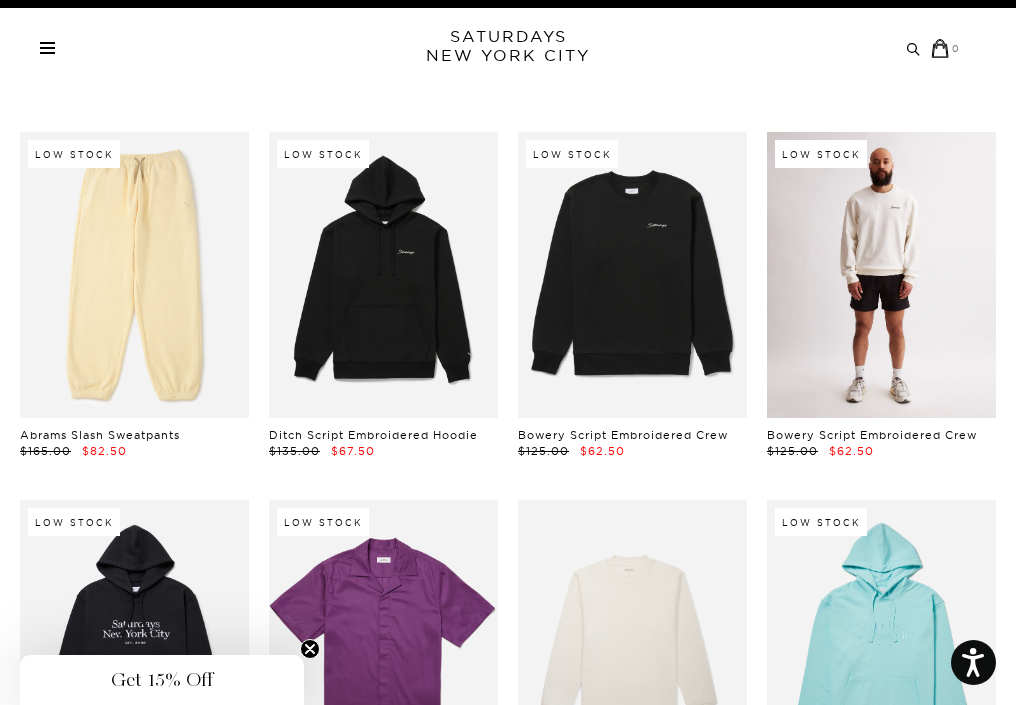 click at bounding box center (881, 275) 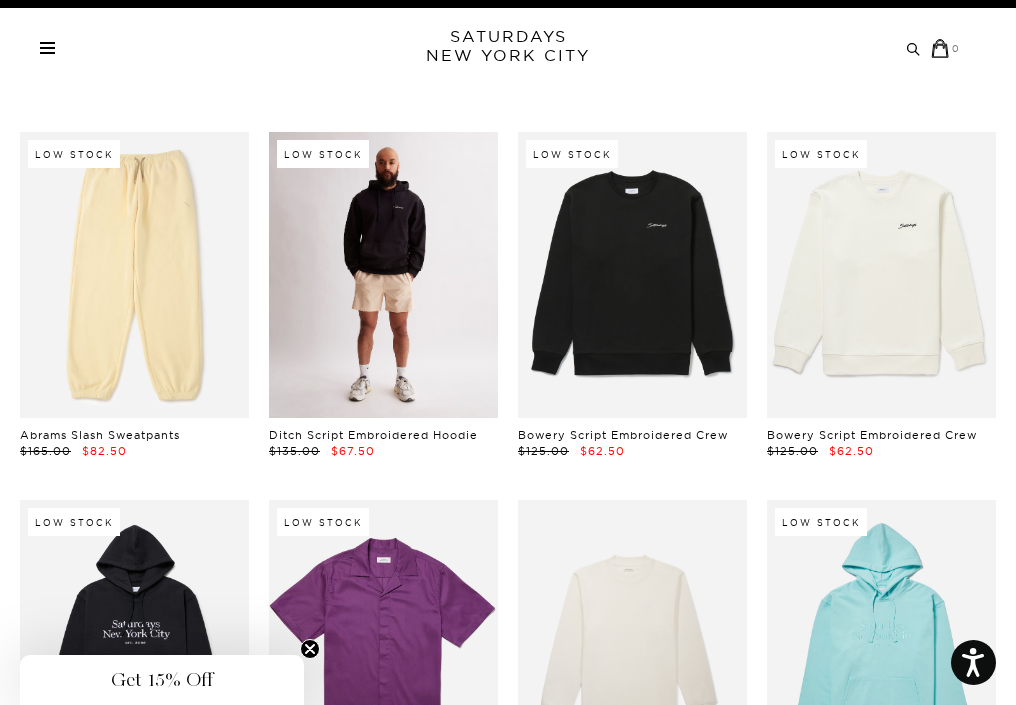 click at bounding box center [383, 275] 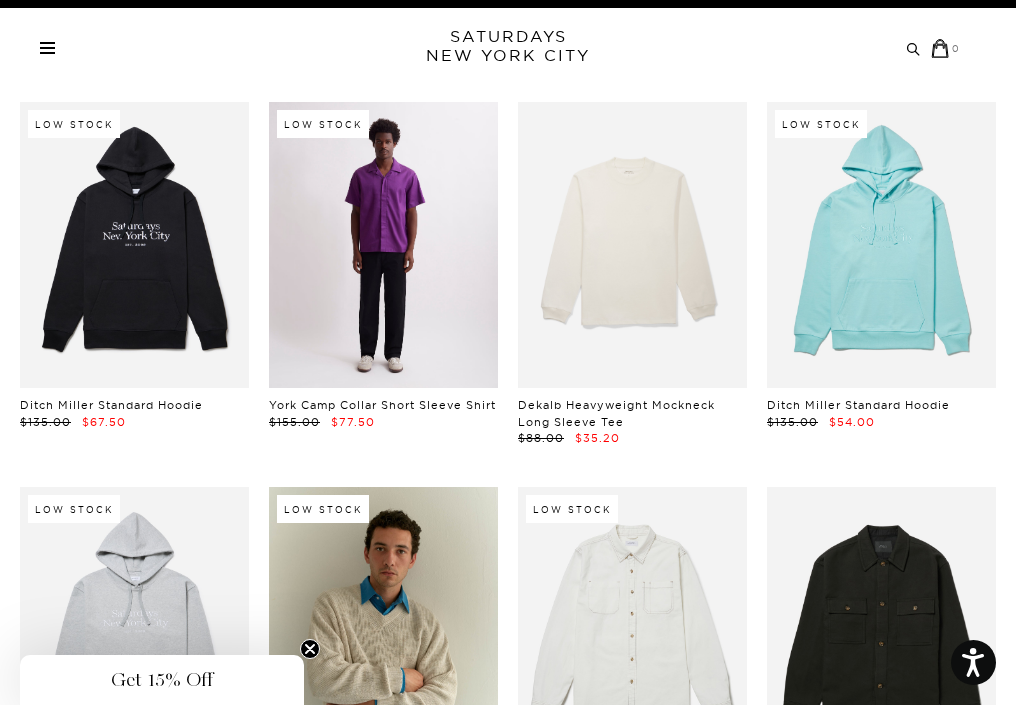 scroll, scrollTop: 16922, scrollLeft: 0, axis: vertical 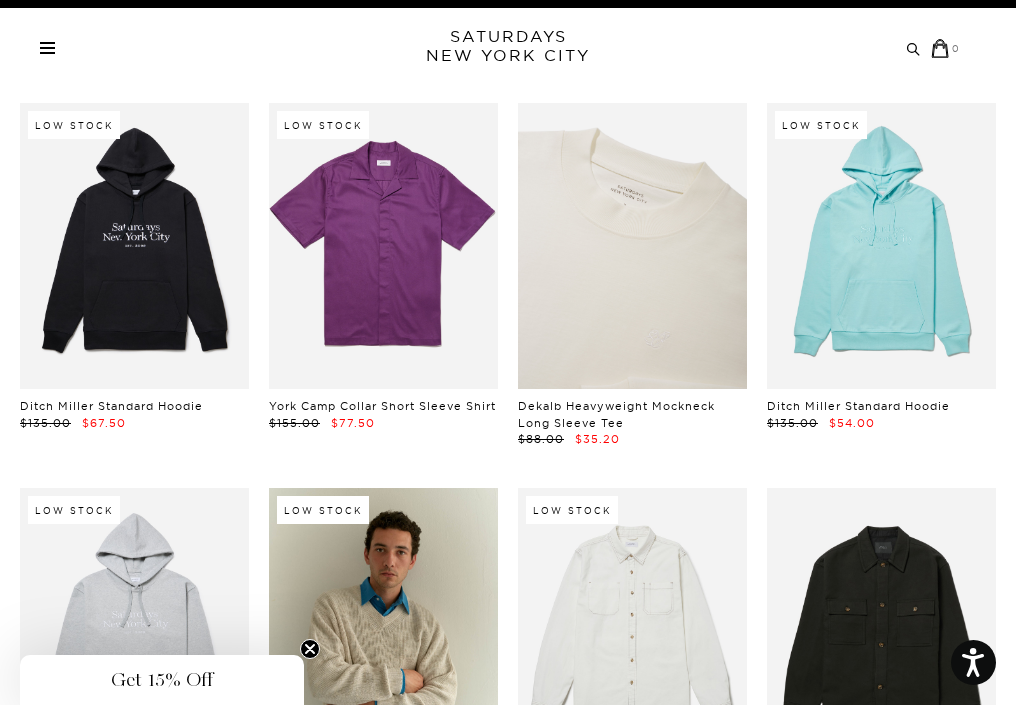 click at bounding box center (632, 246) 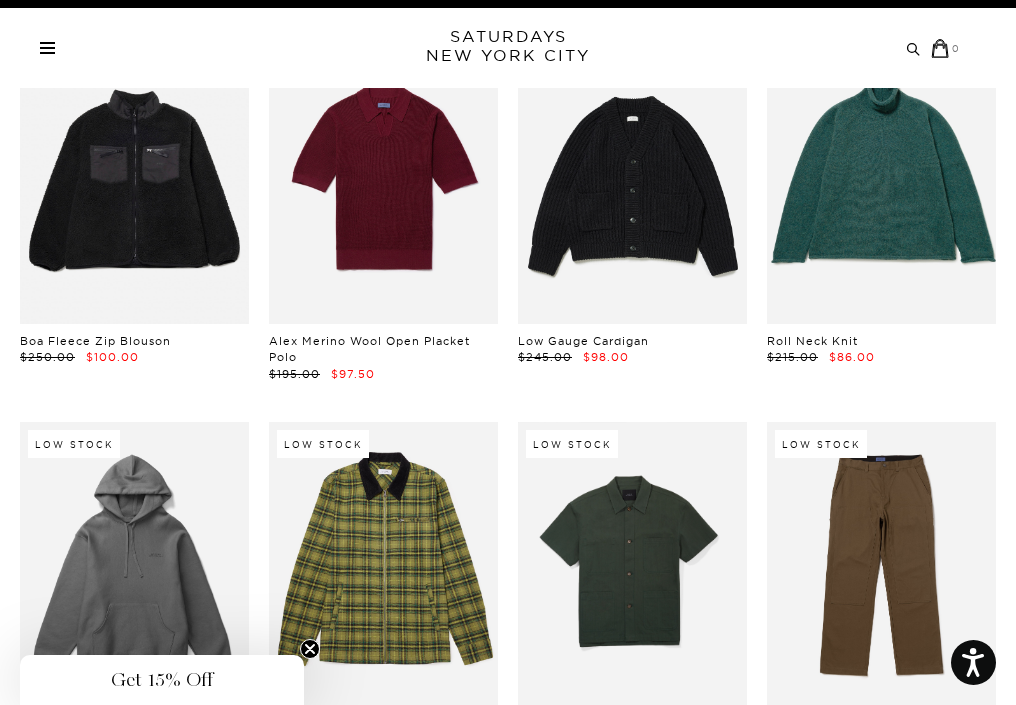 scroll, scrollTop: 24243, scrollLeft: 0, axis: vertical 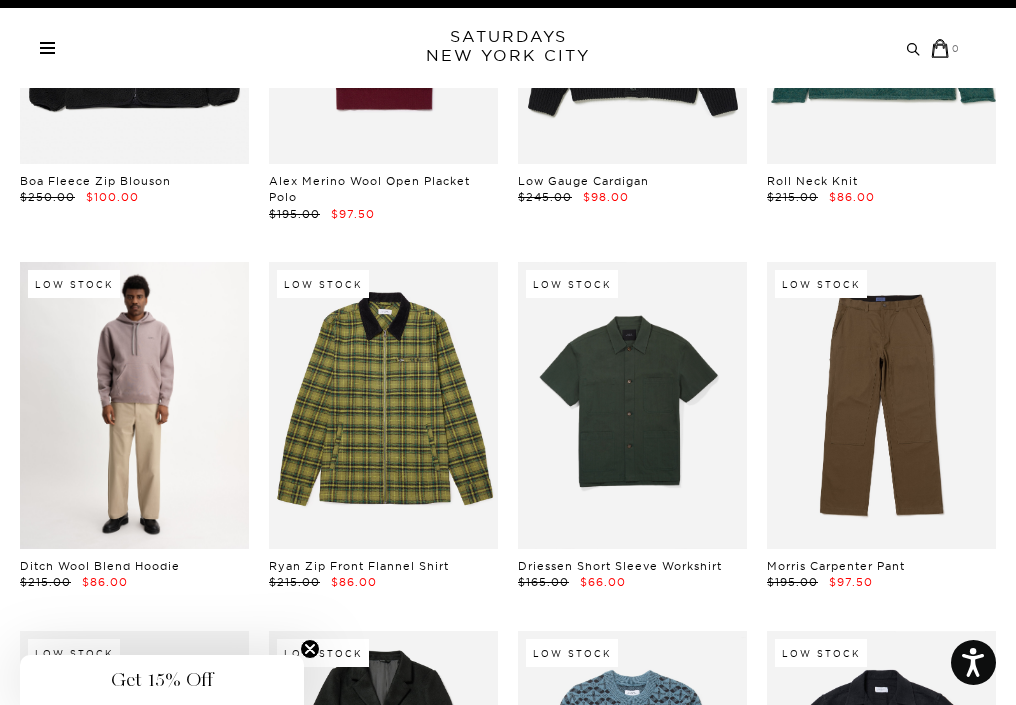 click at bounding box center (134, 405) 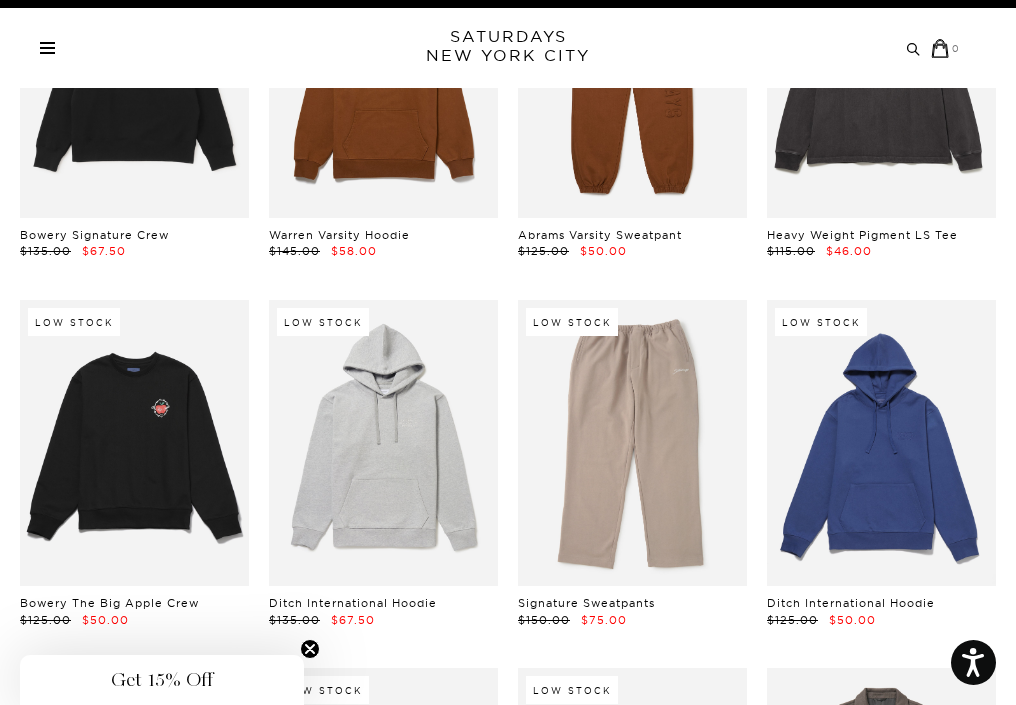 scroll, scrollTop: 25706, scrollLeft: 0, axis: vertical 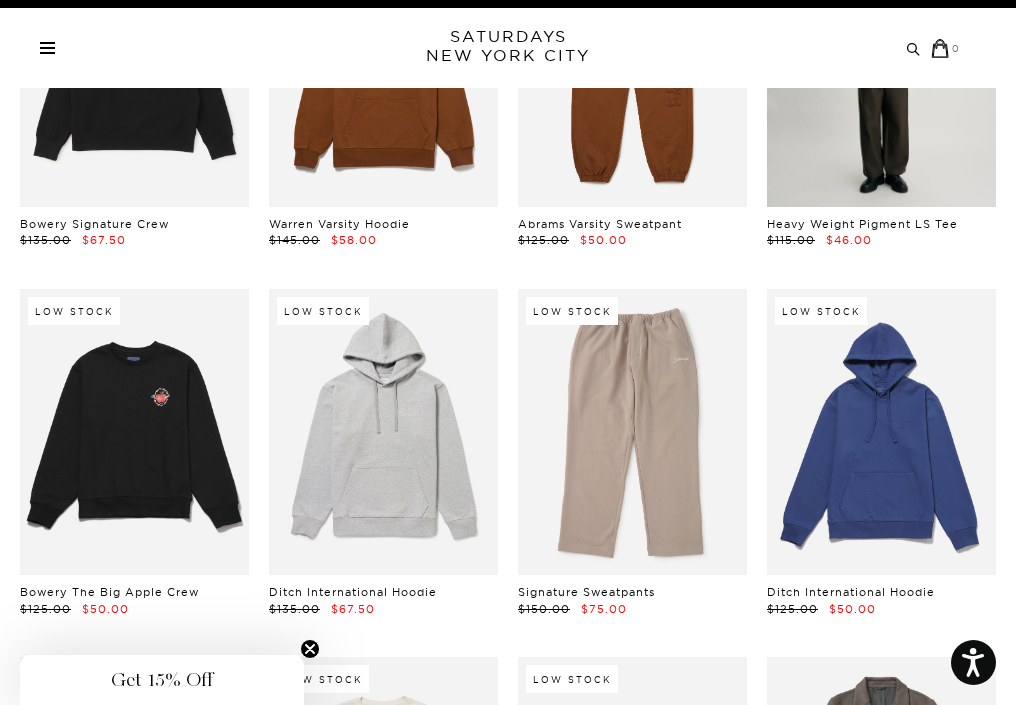 click at bounding box center (881, 64) 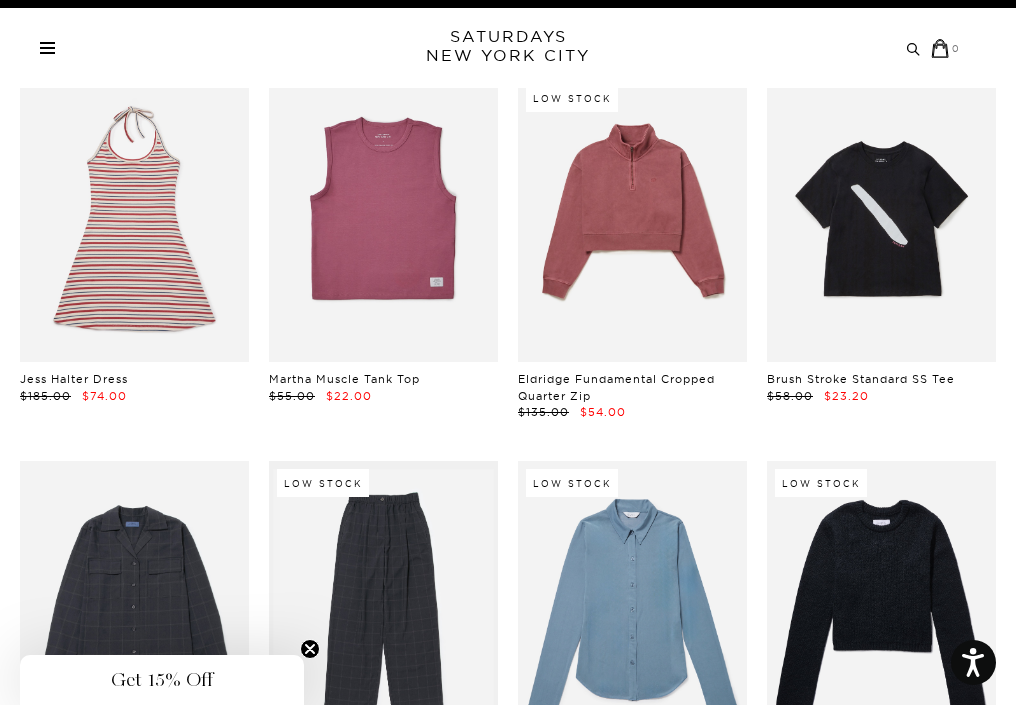 scroll, scrollTop: 34489, scrollLeft: 0, axis: vertical 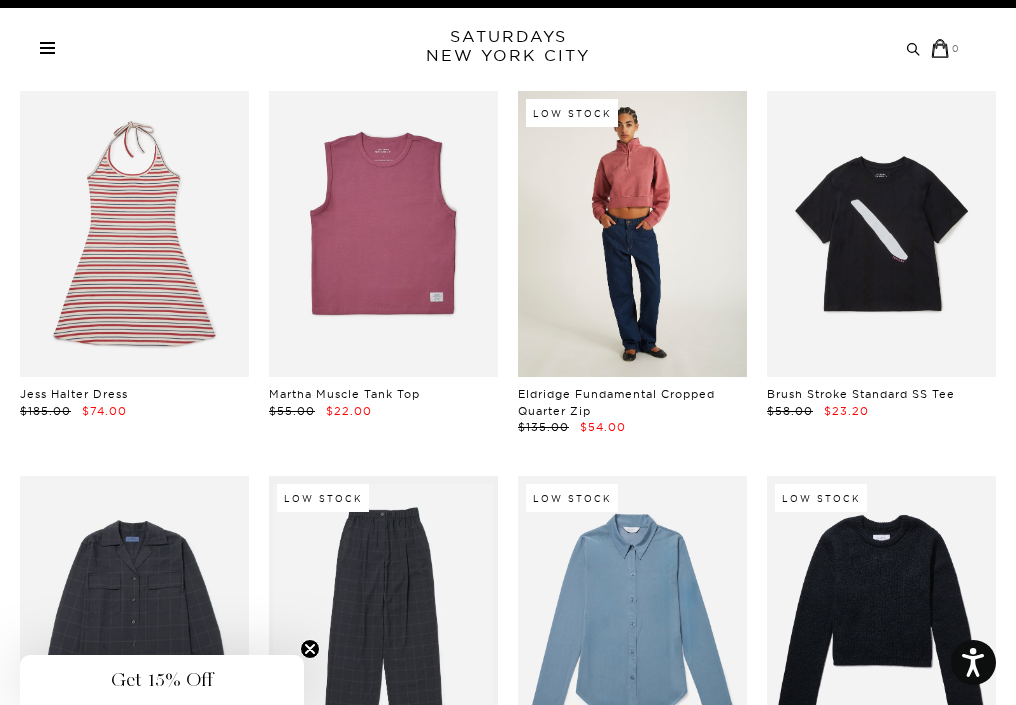 click at bounding box center (632, 234) 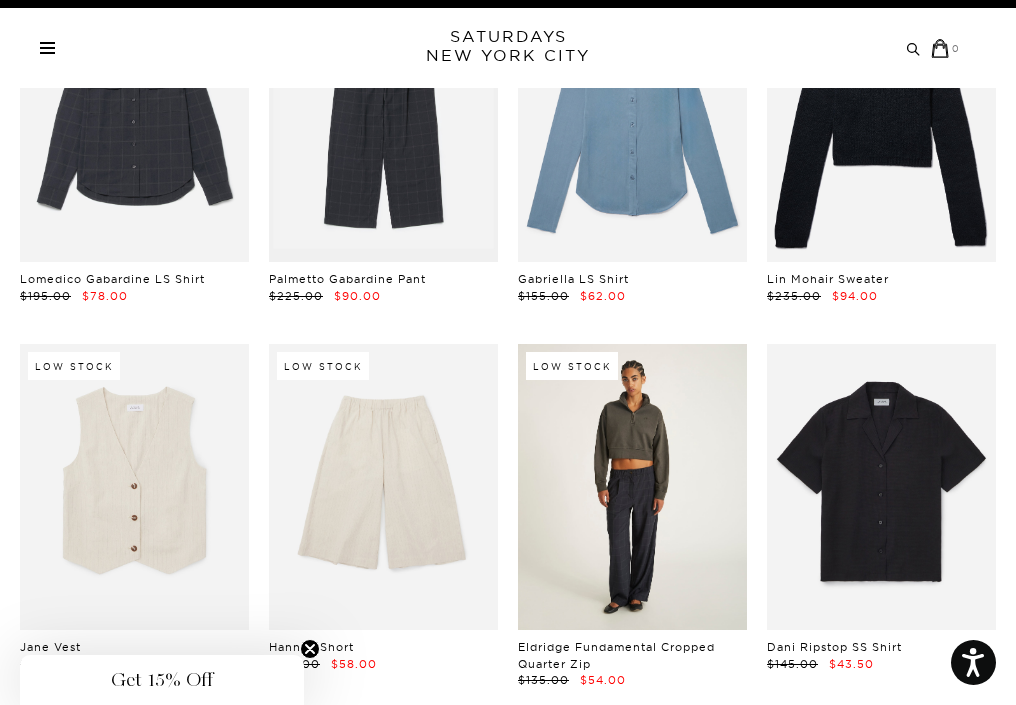 scroll, scrollTop: 34994, scrollLeft: 0, axis: vertical 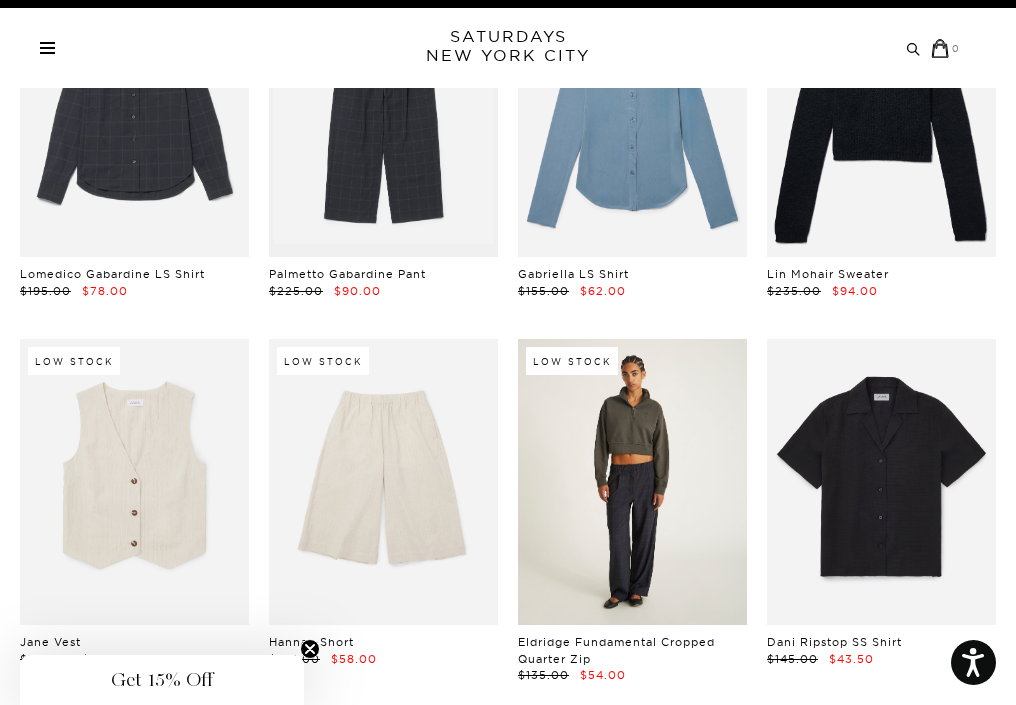 click at bounding box center (632, 482) 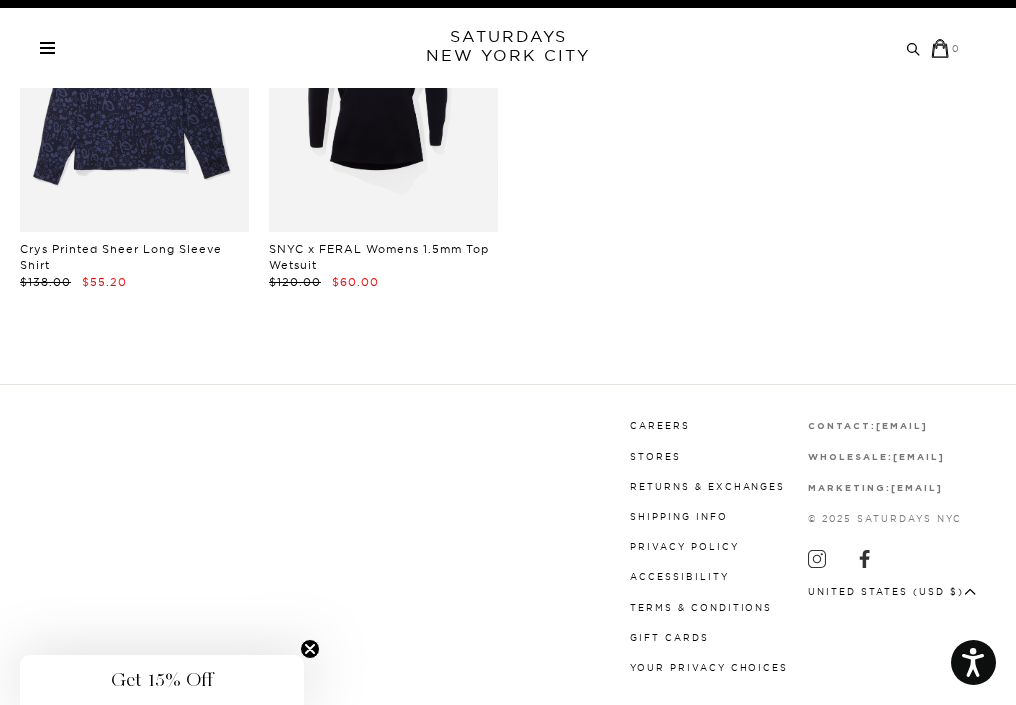 scroll, scrollTop: 36895, scrollLeft: 0, axis: vertical 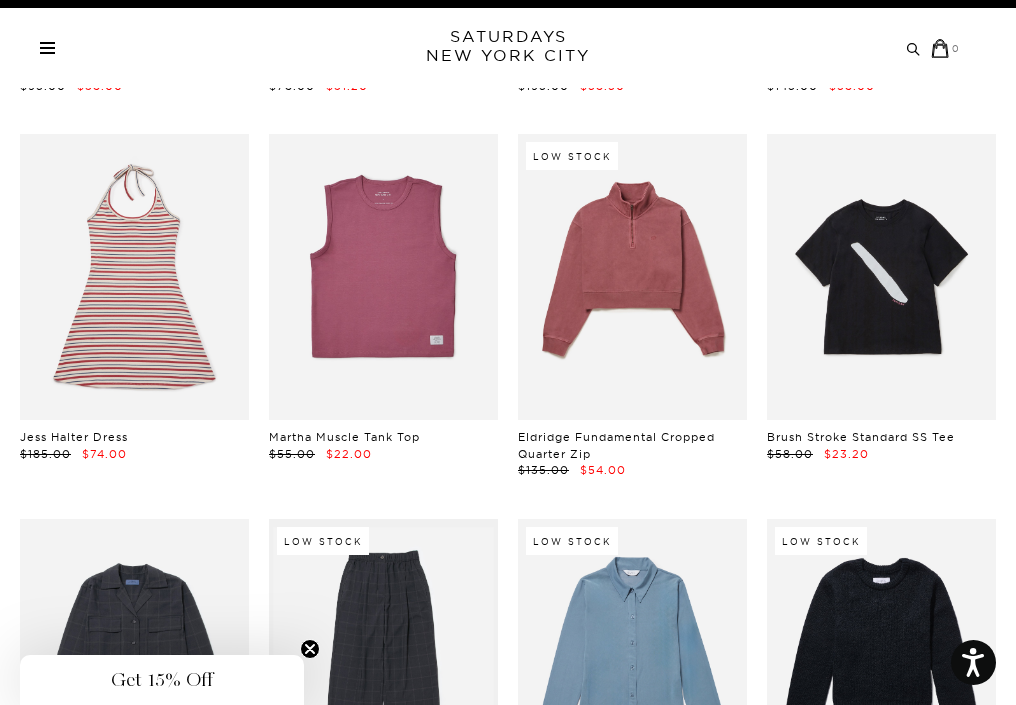 click on "New Arrivals" at bounding box center [0, 0] 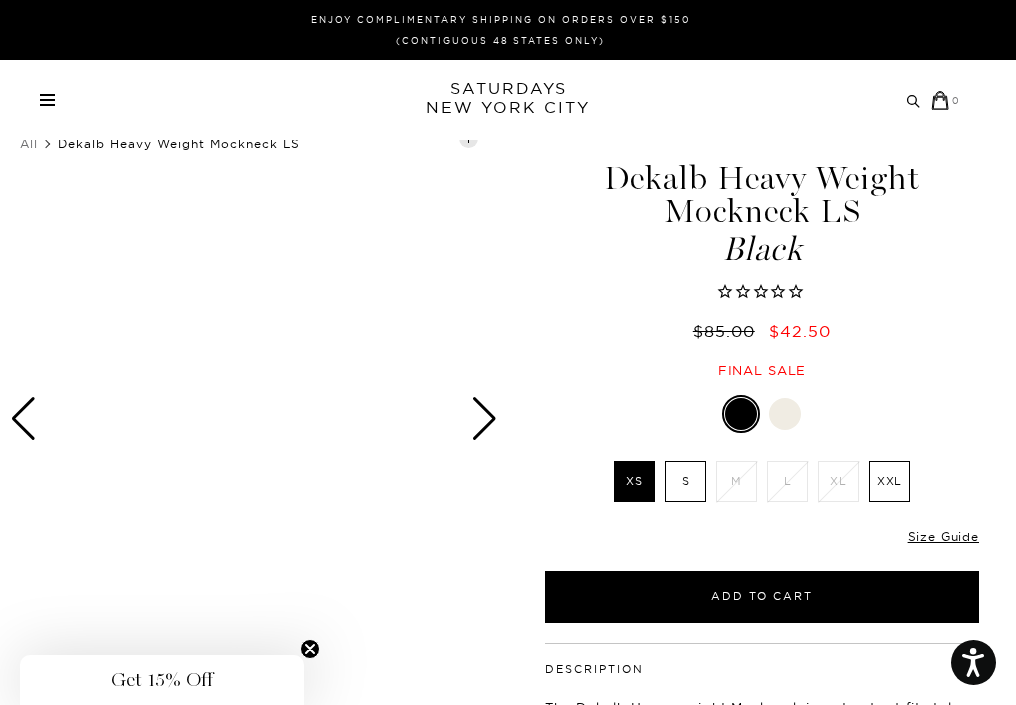 scroll, scrollTop: 0, scrollLeft: 0, axis: both 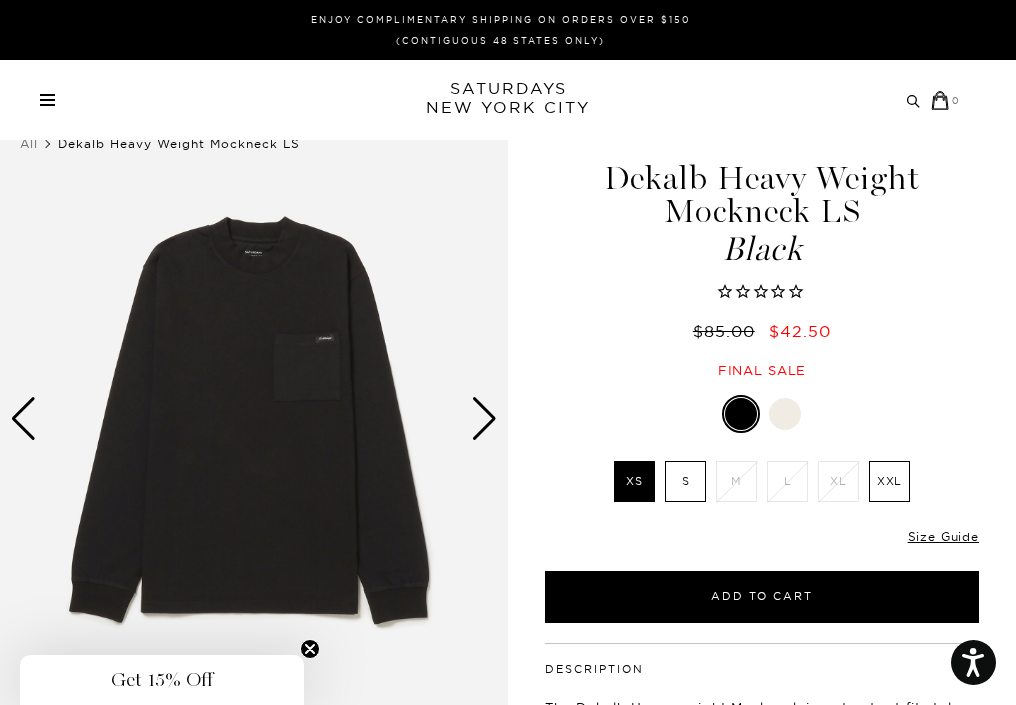 click at bounding box center (254, 418) 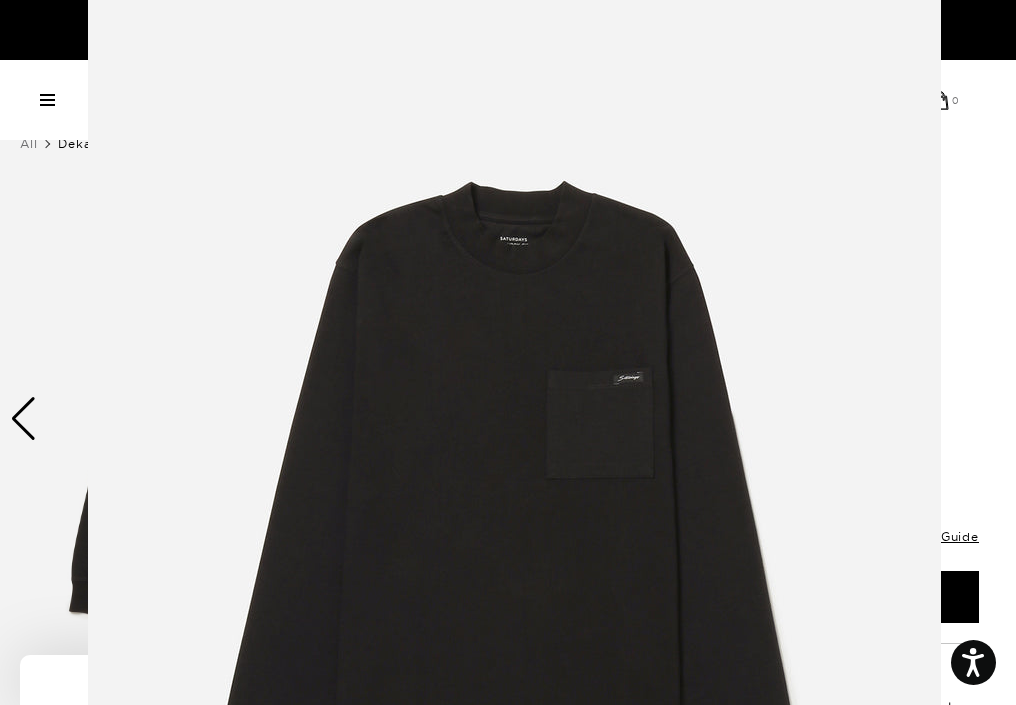 scroll, scrollTop: 4, scrollLeft: 0, axis: vertical 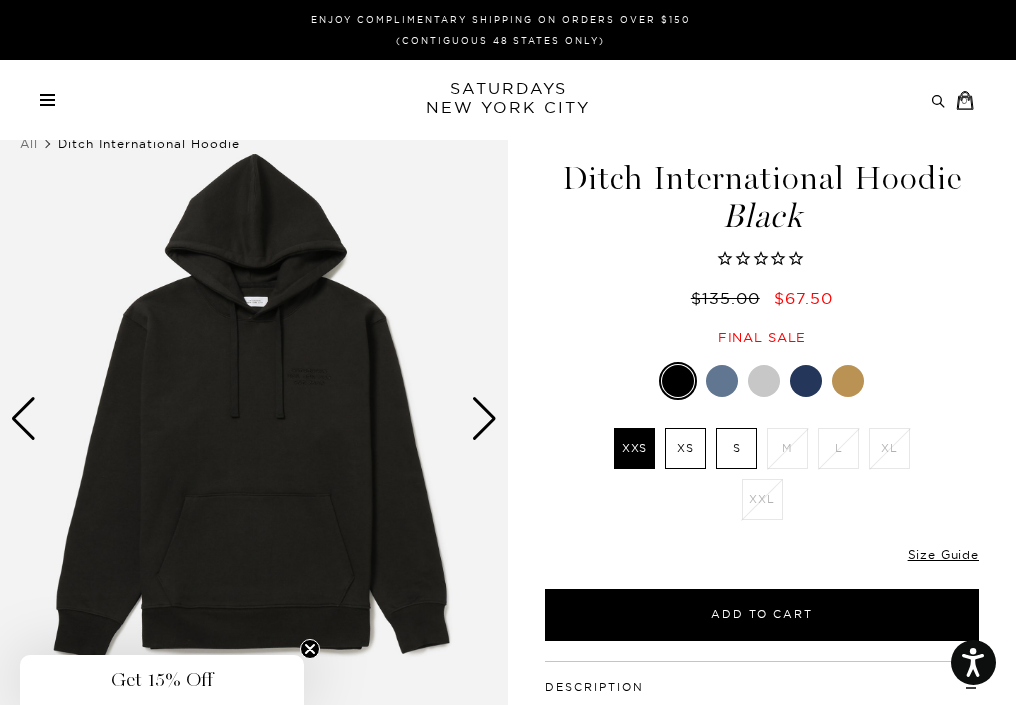 click at bounding box center (254, 418) 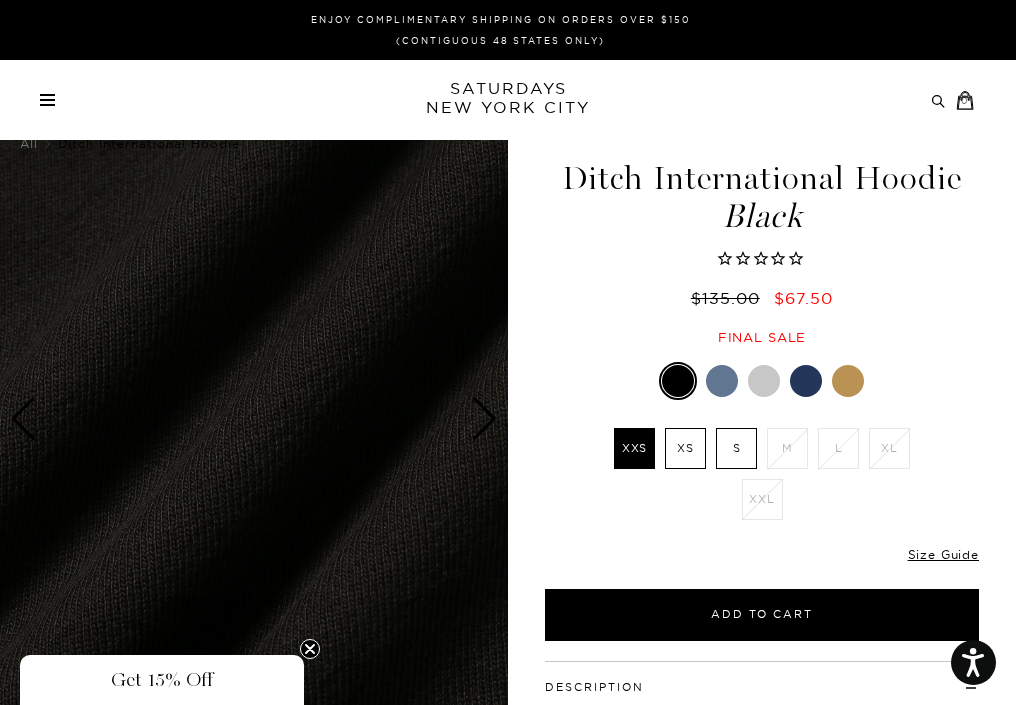 click at bounding box center (254, 418) 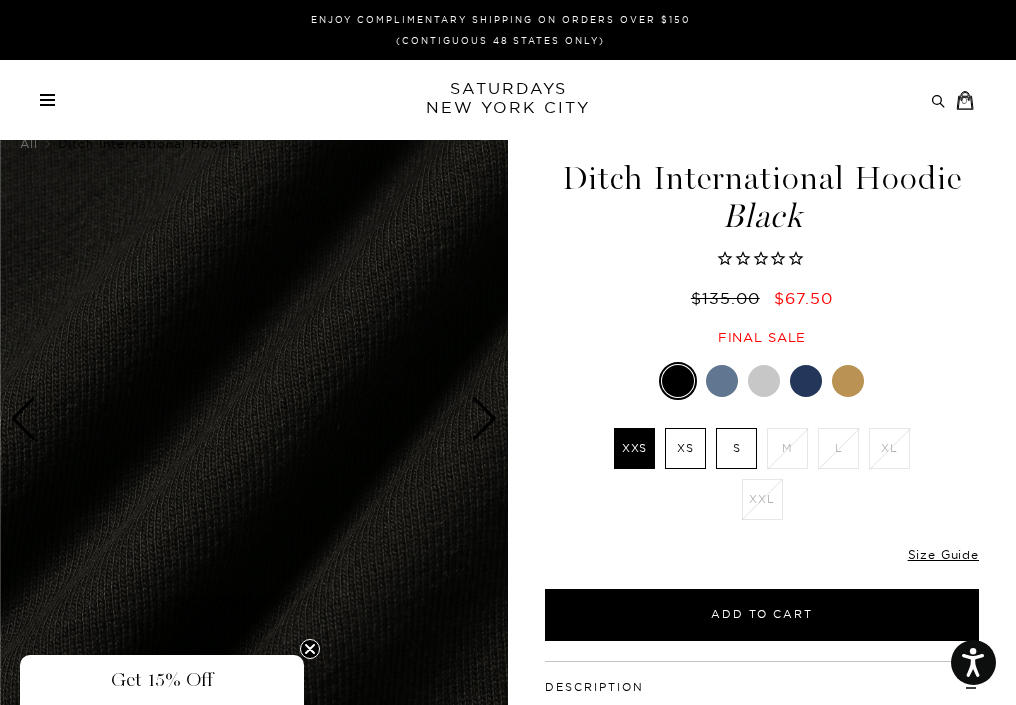 click at bounding box center (-2286, 418) 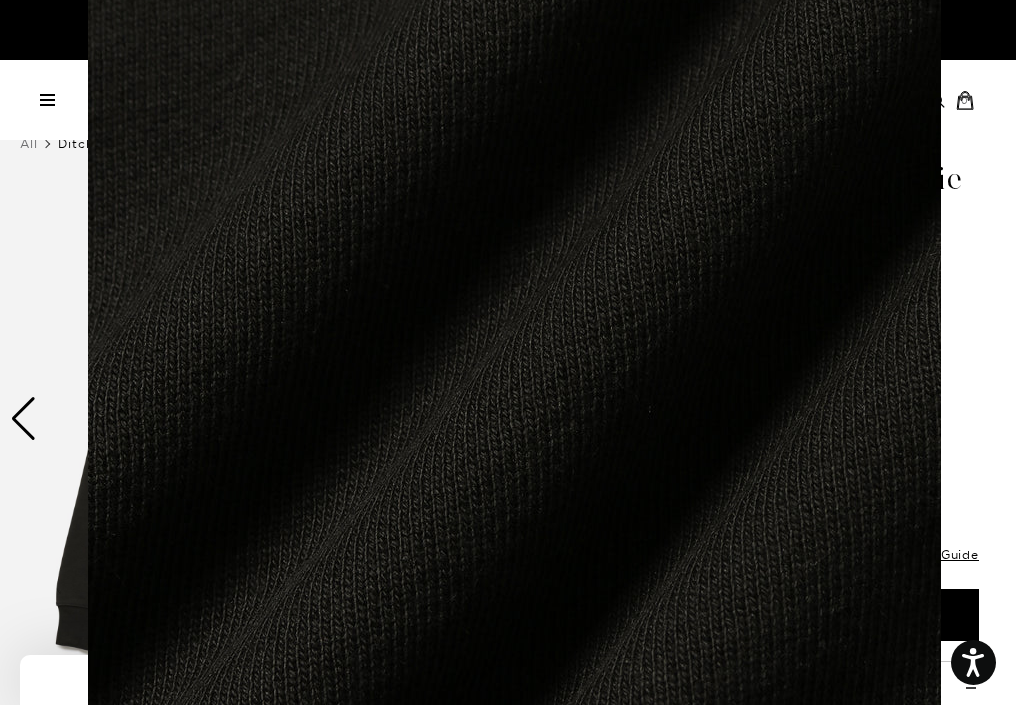 scroll, scrollTop: 113, scrollLeft: 0, axis: vertical 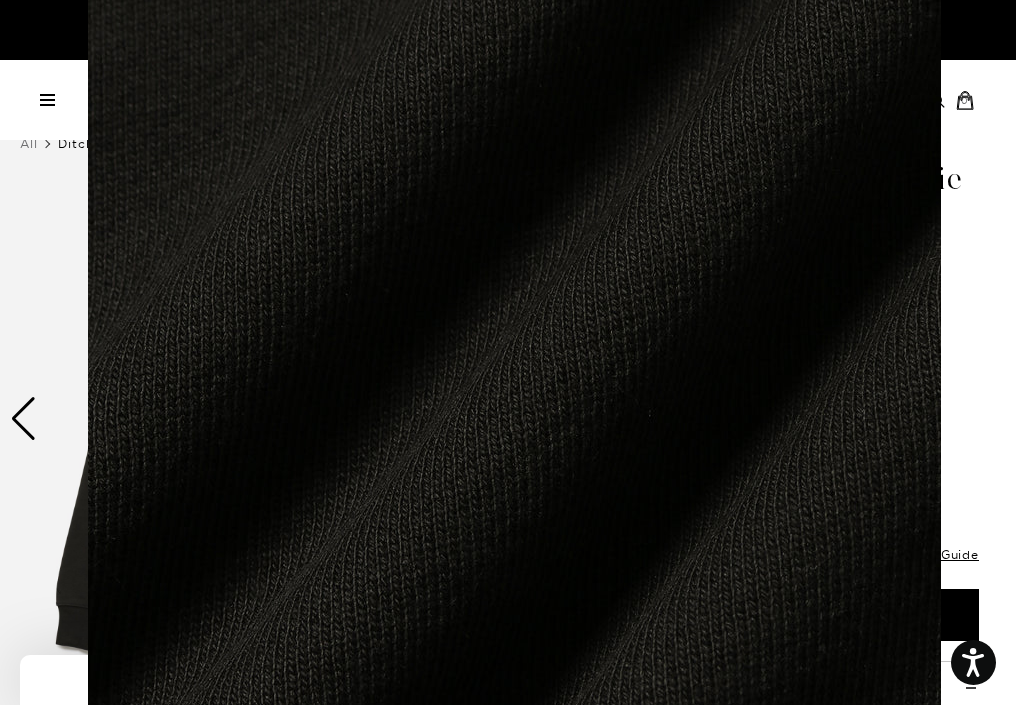 click at bounding box center (508, 352) 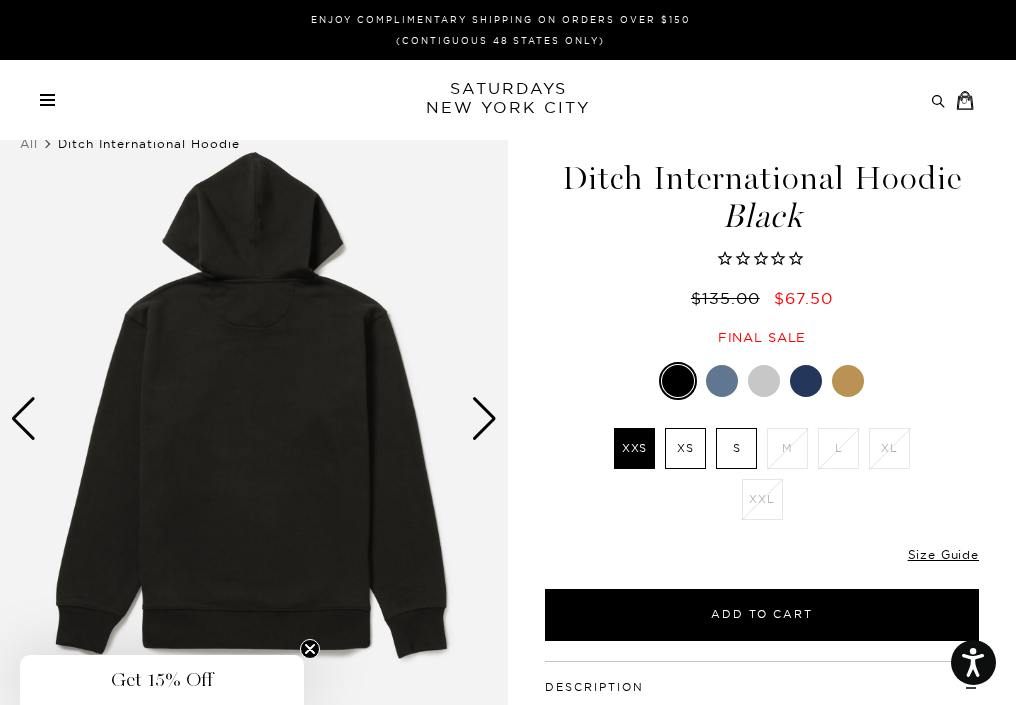 scroll, scrollTop: 0, scrollLeft: 0, axis: both 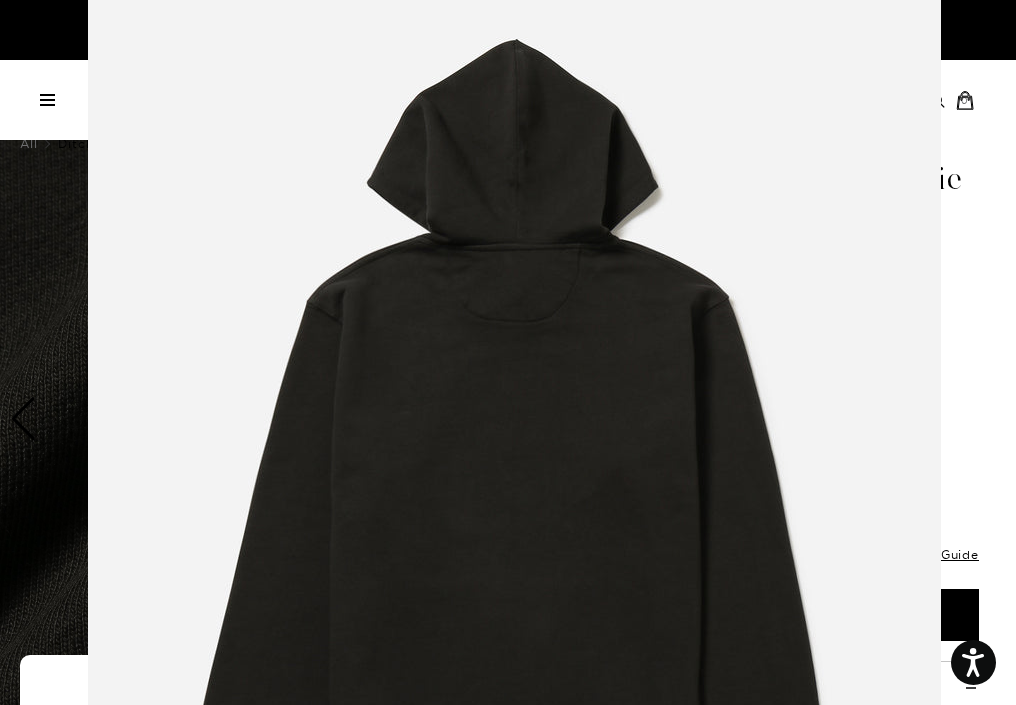 click at bounding box center (514, 469) 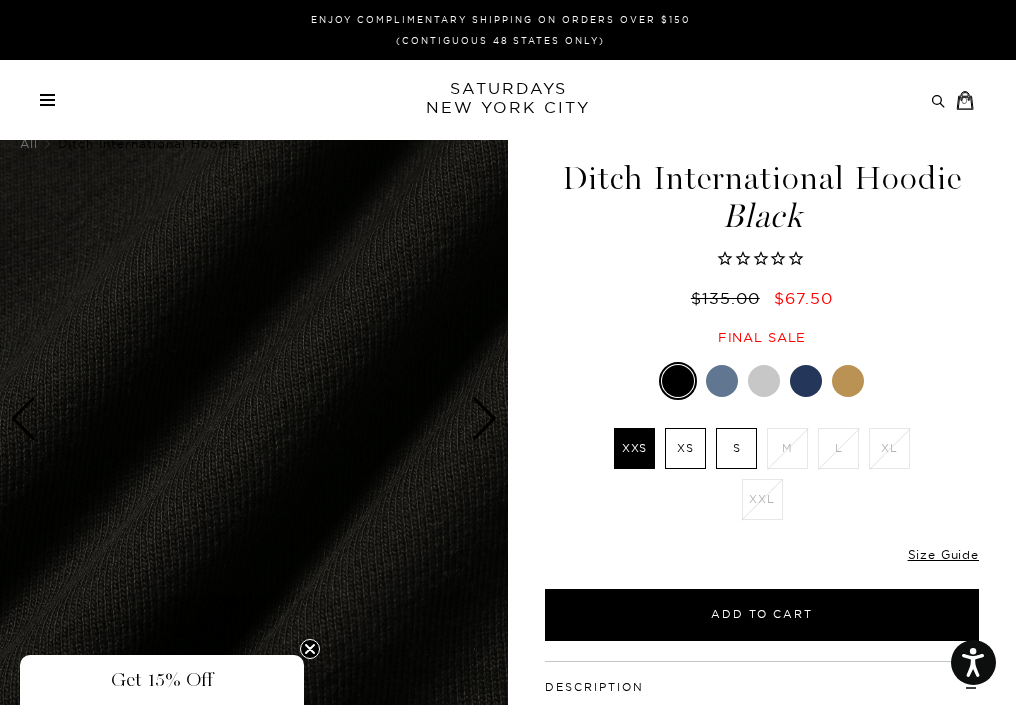 click at bounding box center (484, 419) 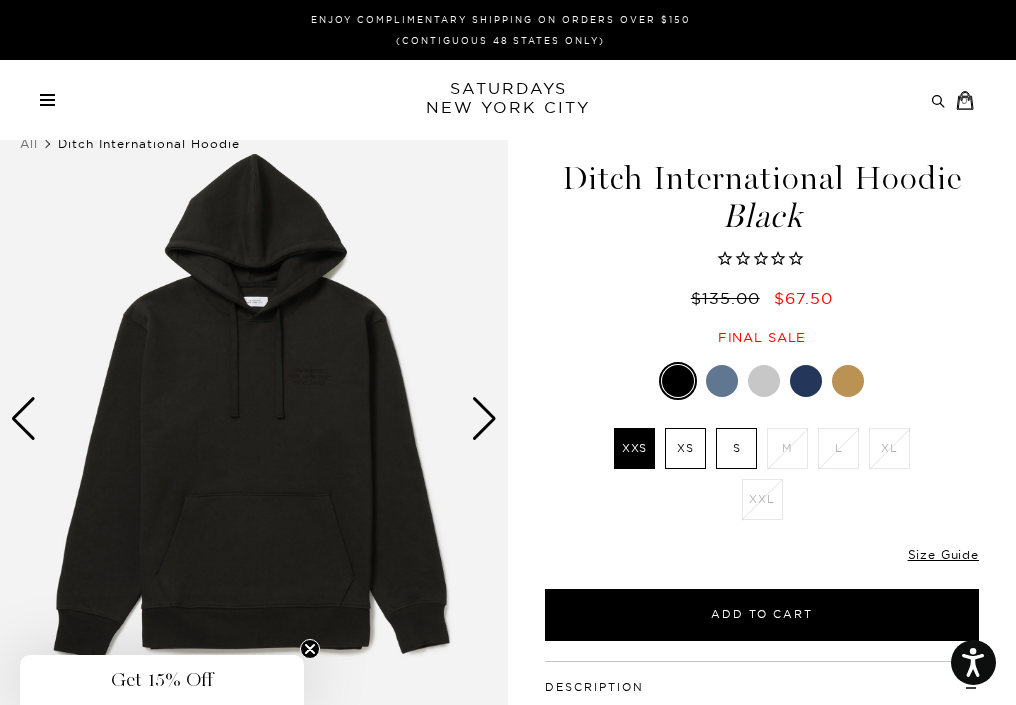 click at bounding box center (254, 418) 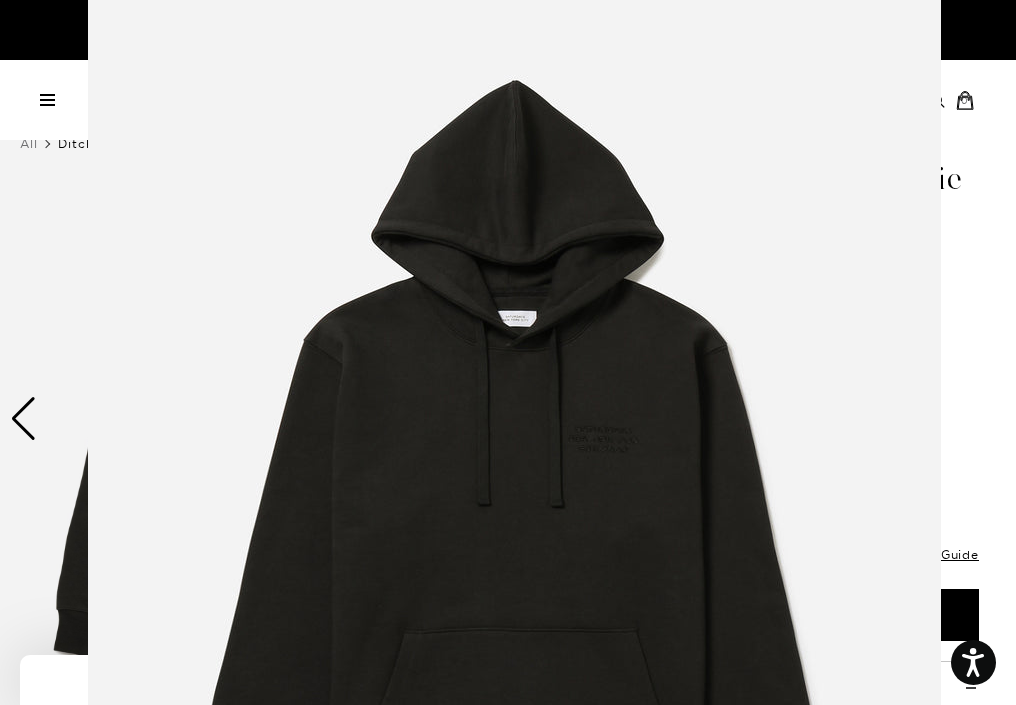 scroll, scrollTop: 4, scrollLeft: 0, axis: vertical 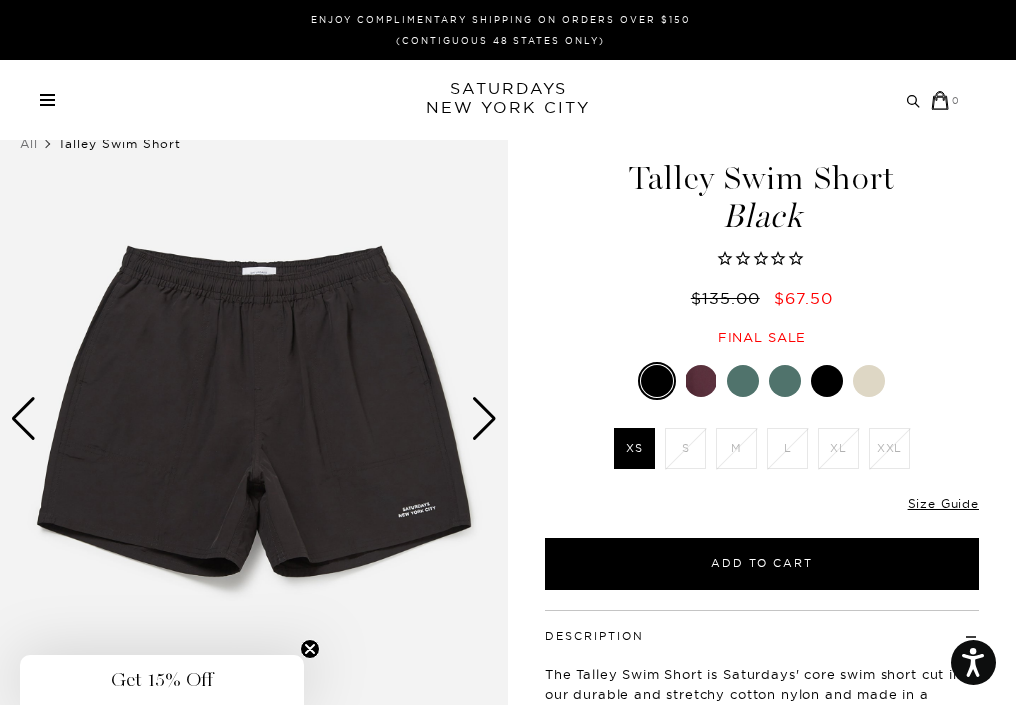 click at bounding box center (484, 419) 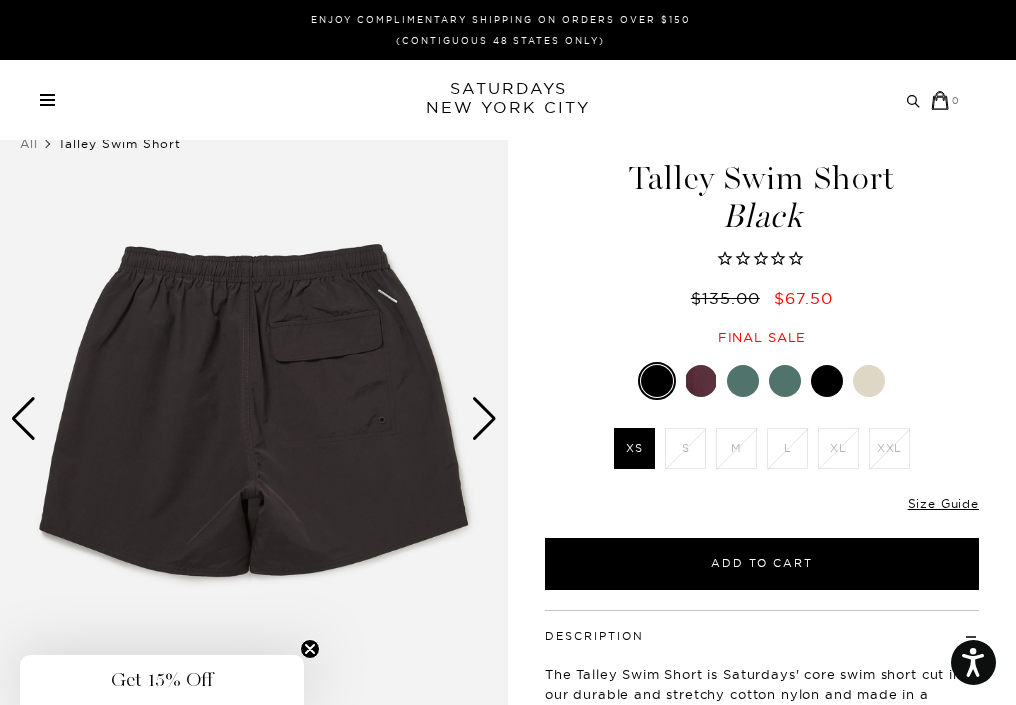 click at bounding box center (484, 419) 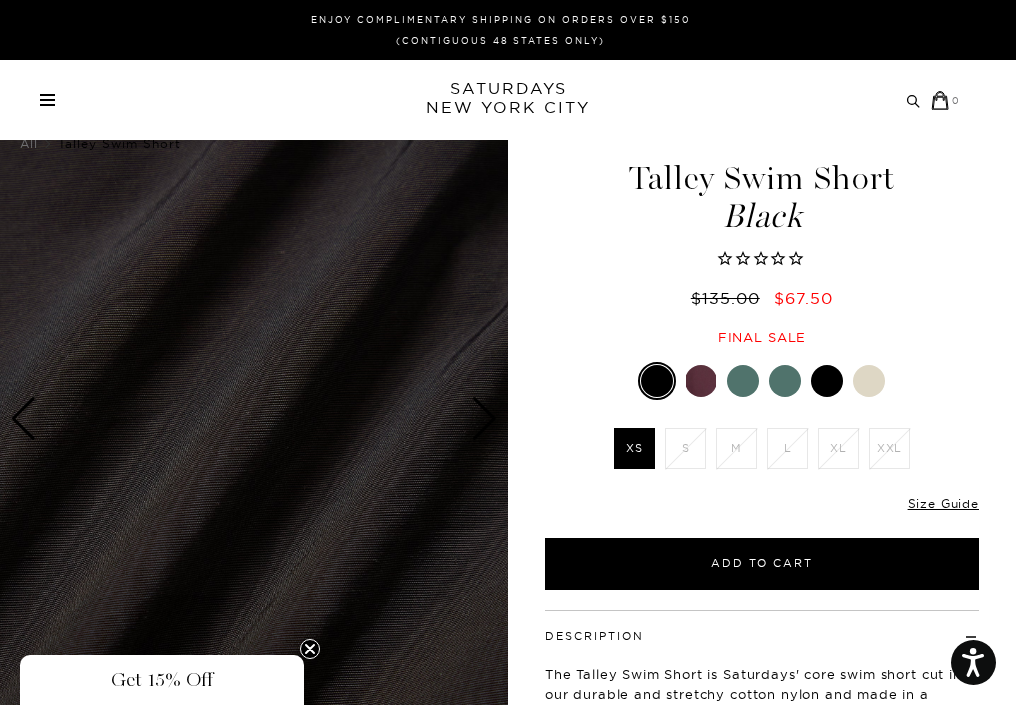 click at bounding box center [484, 419] 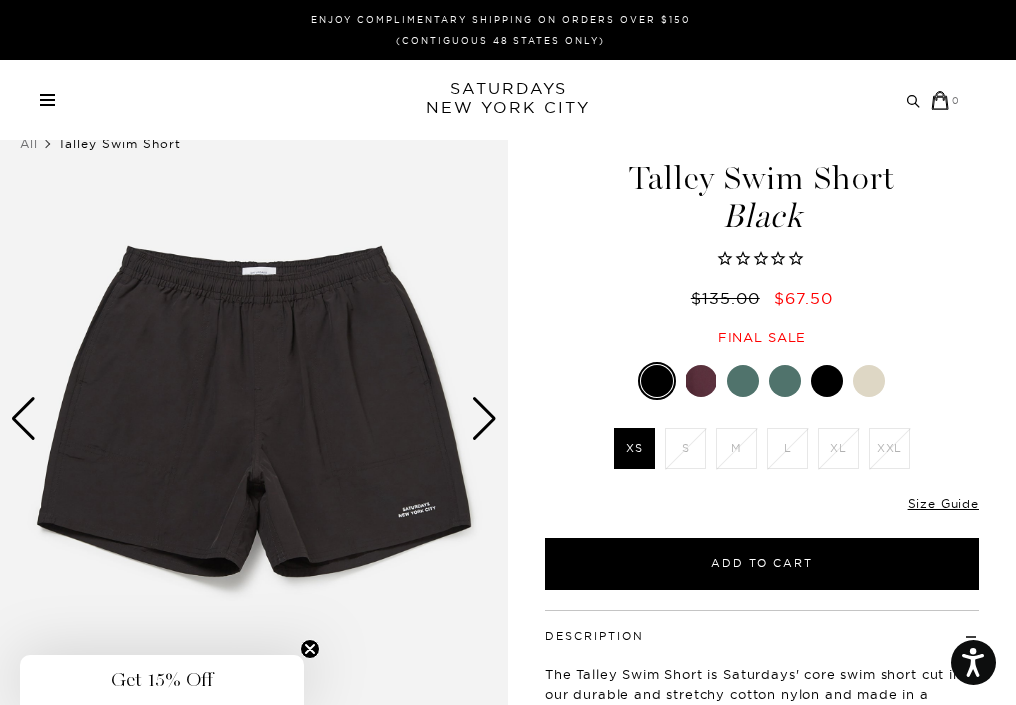 click at bounding box center (484, 419) 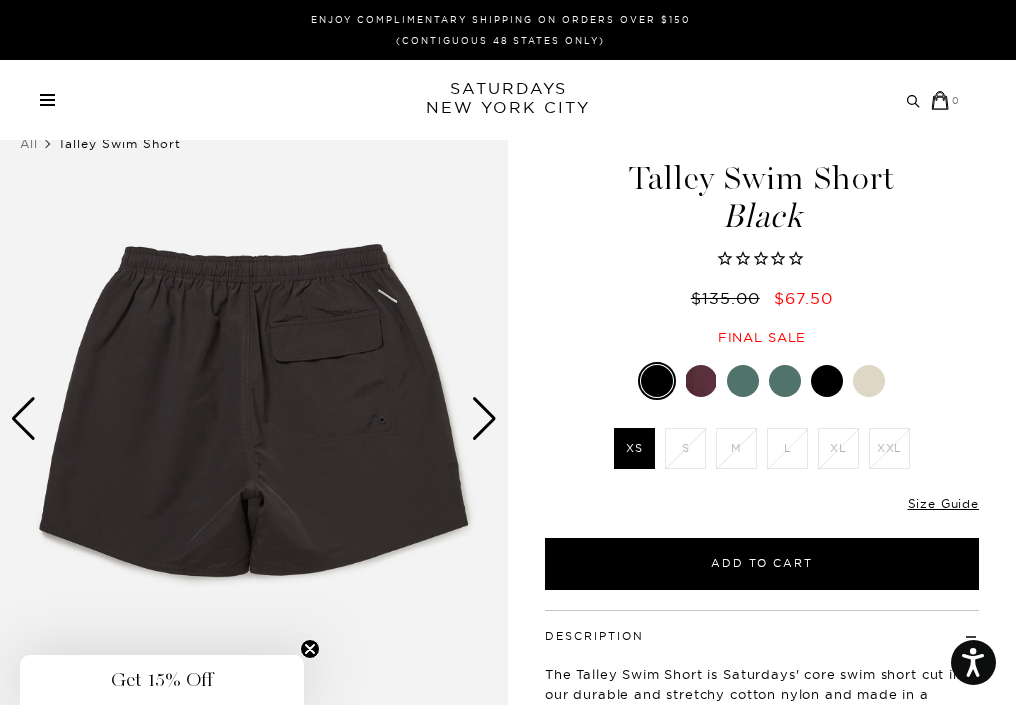 click at bounding box center [701, 381] 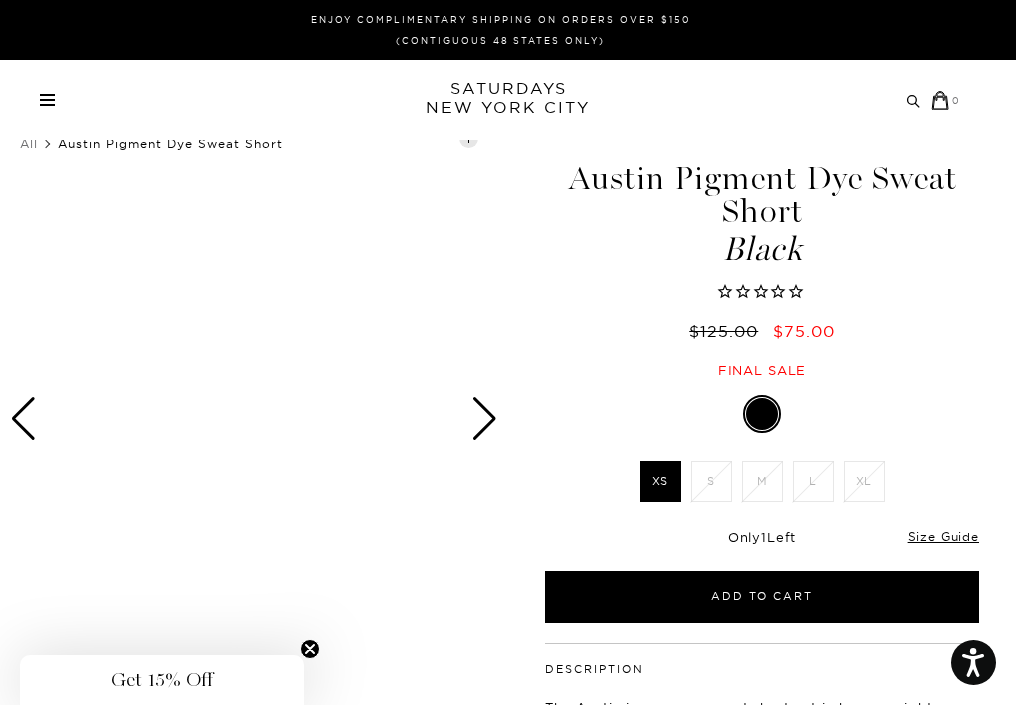 scroll, scrollTop: 0, scrollLeft: 0, axis: both 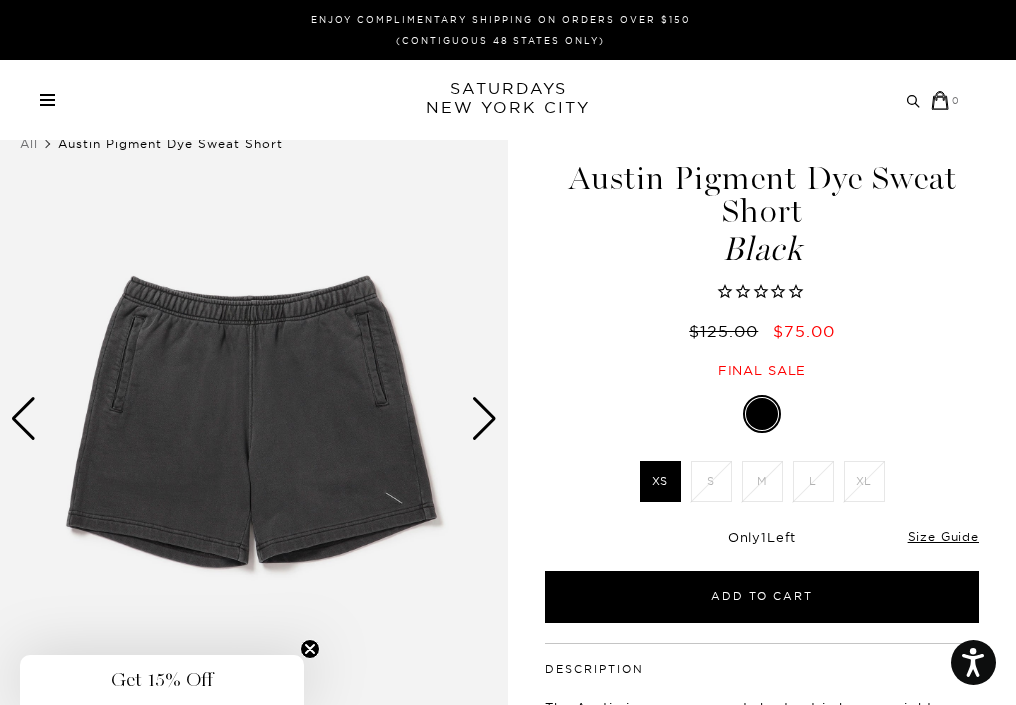 click at bounding box center (484, 419) 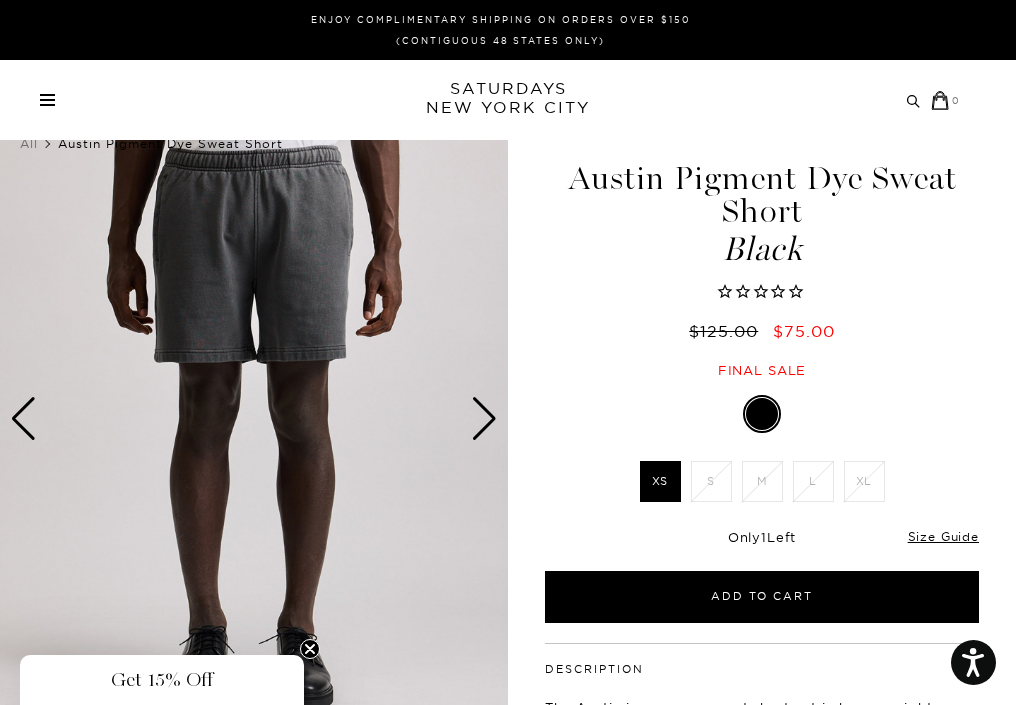 click at bounding box center (484, 419) 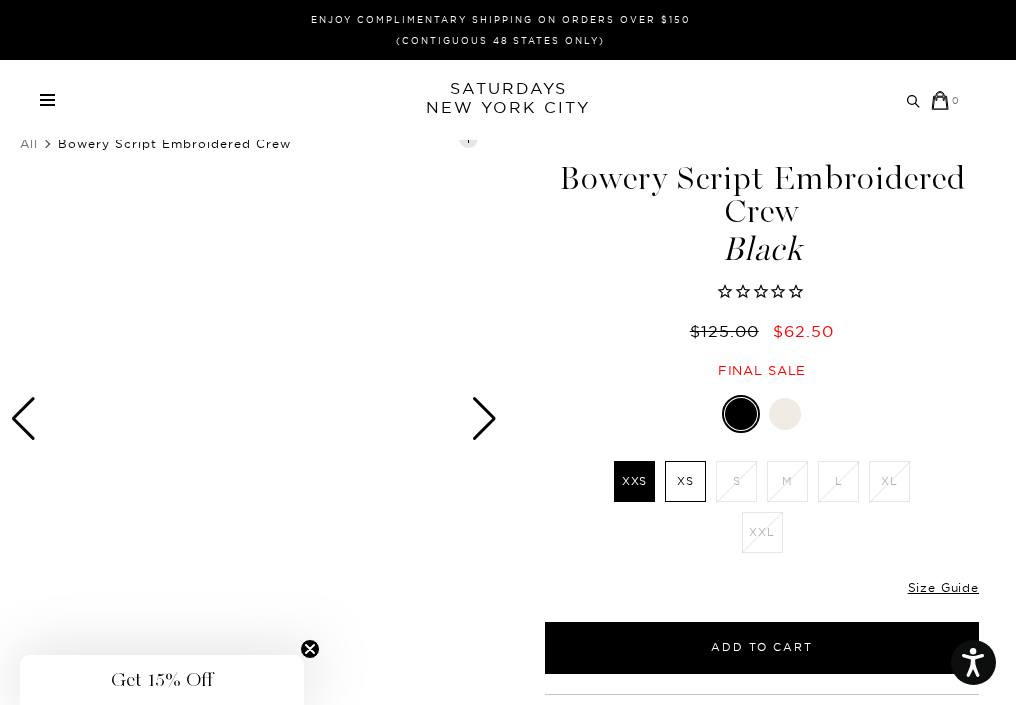 scroll, scrollTop: 0, scrollLeft: 0, axis: both 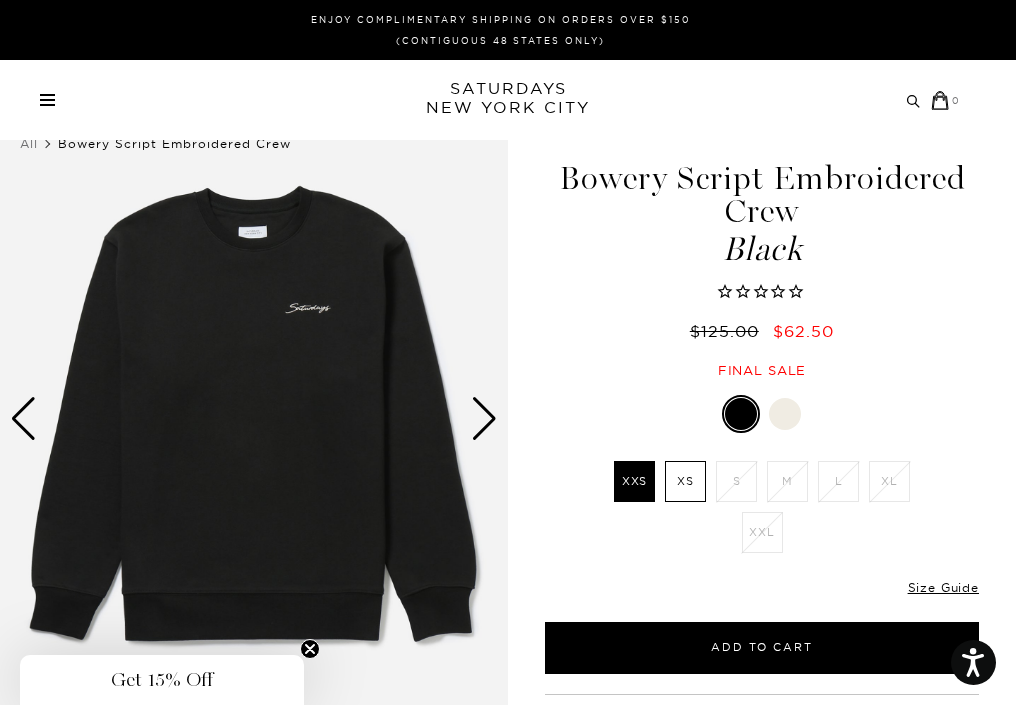 click at bounding box center [785, 414] 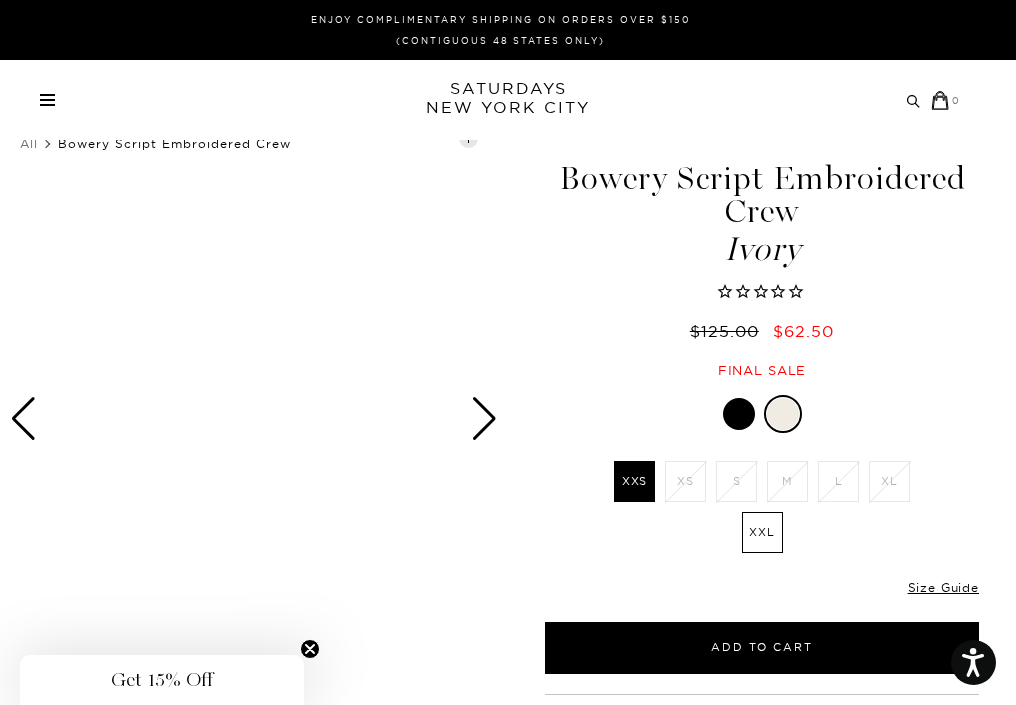 scroll, scrollTop: 0, scrollLeft: 0, axis: both 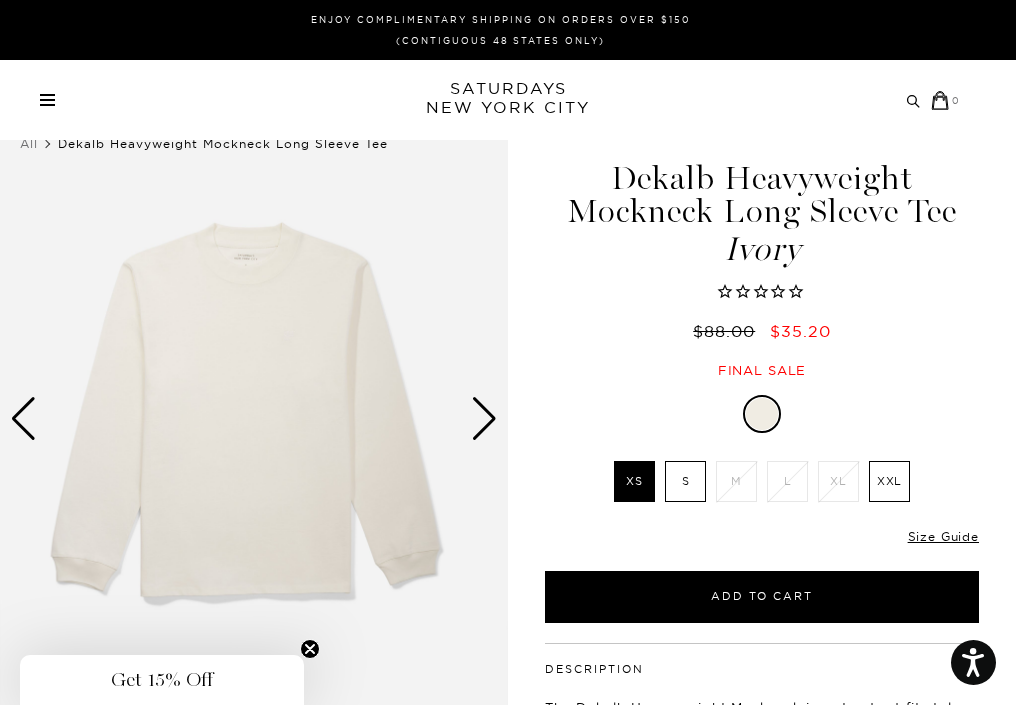 click at bounding box center (254, 418) 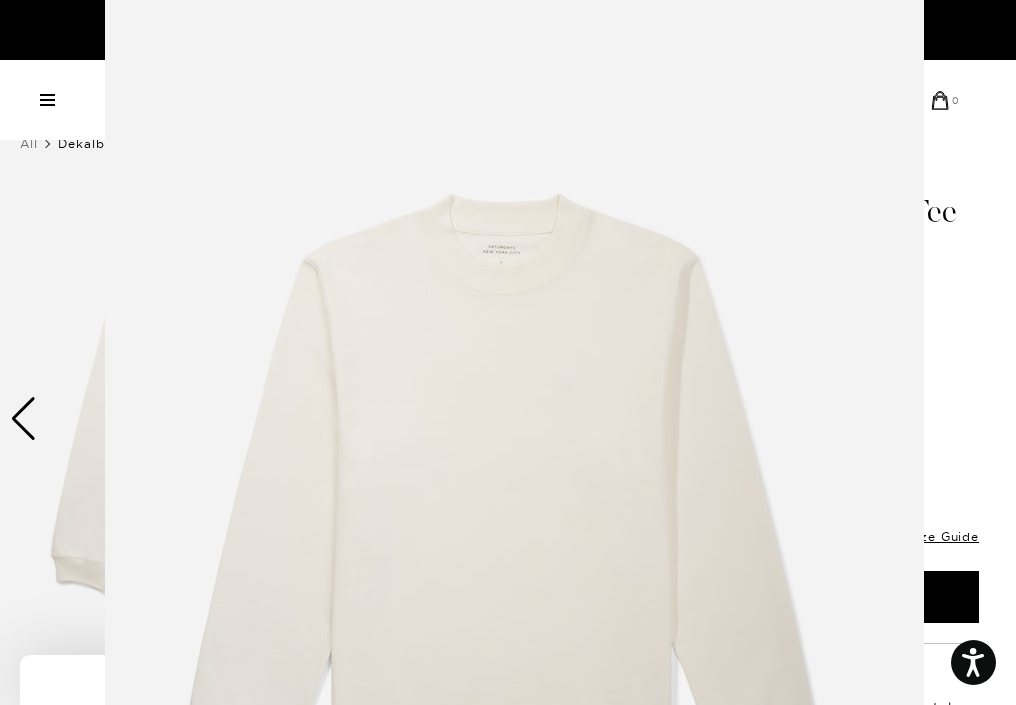 scroll, scrollTop: 1, scrollLeft: 0, axis: vertical 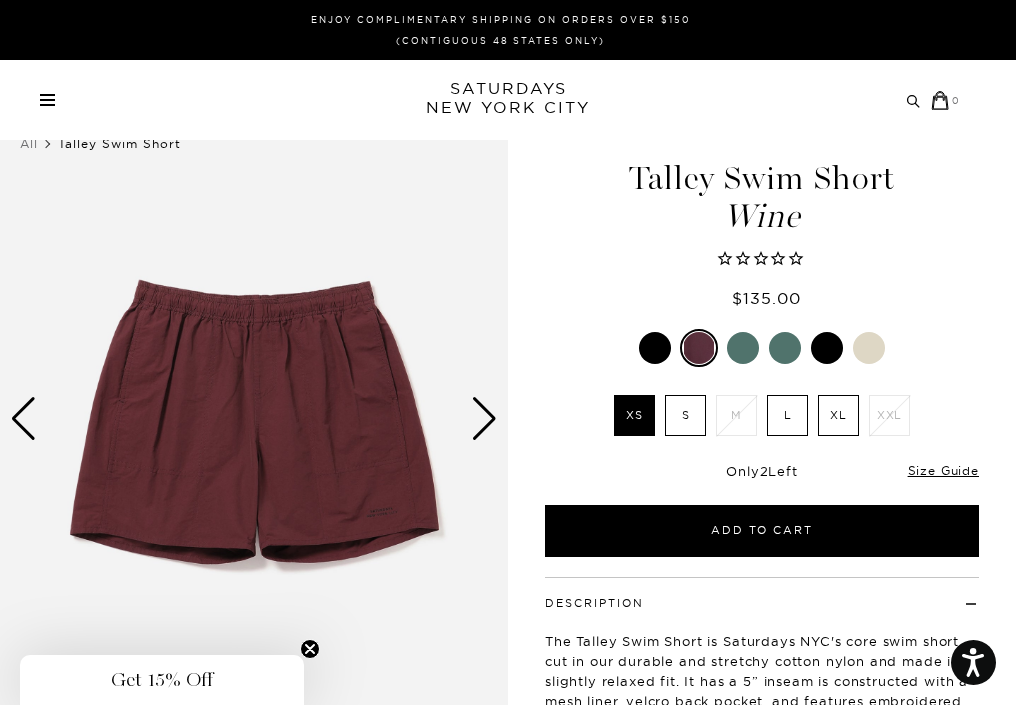click at bounding box center [743, 348] 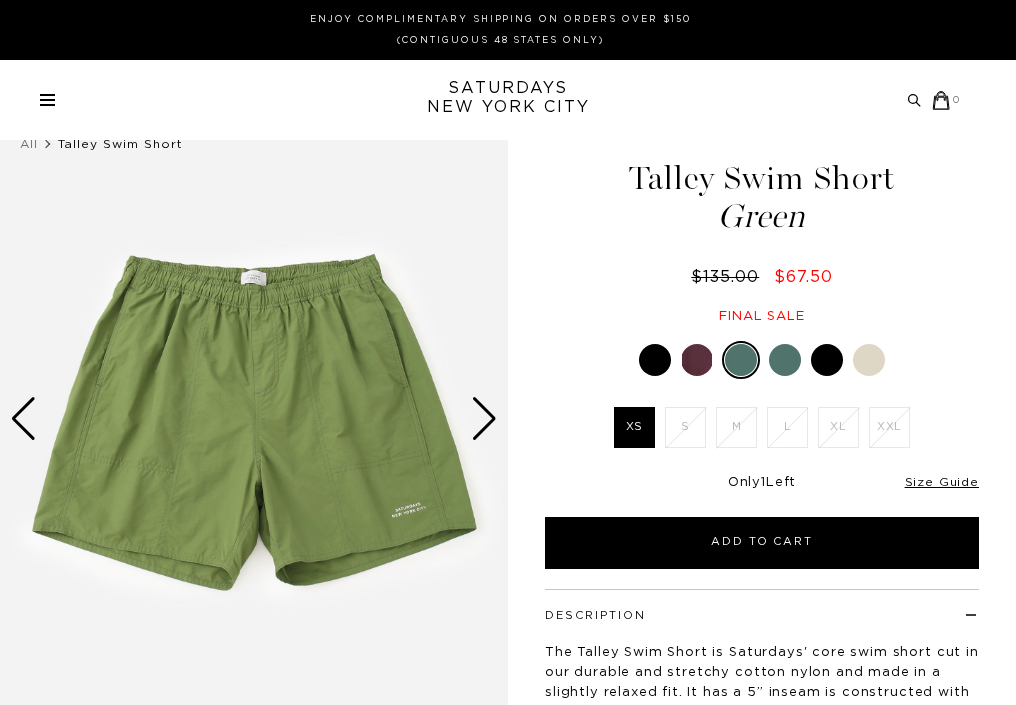 scroll, scrollTop: 0, scrollLeft: 0, axis: both 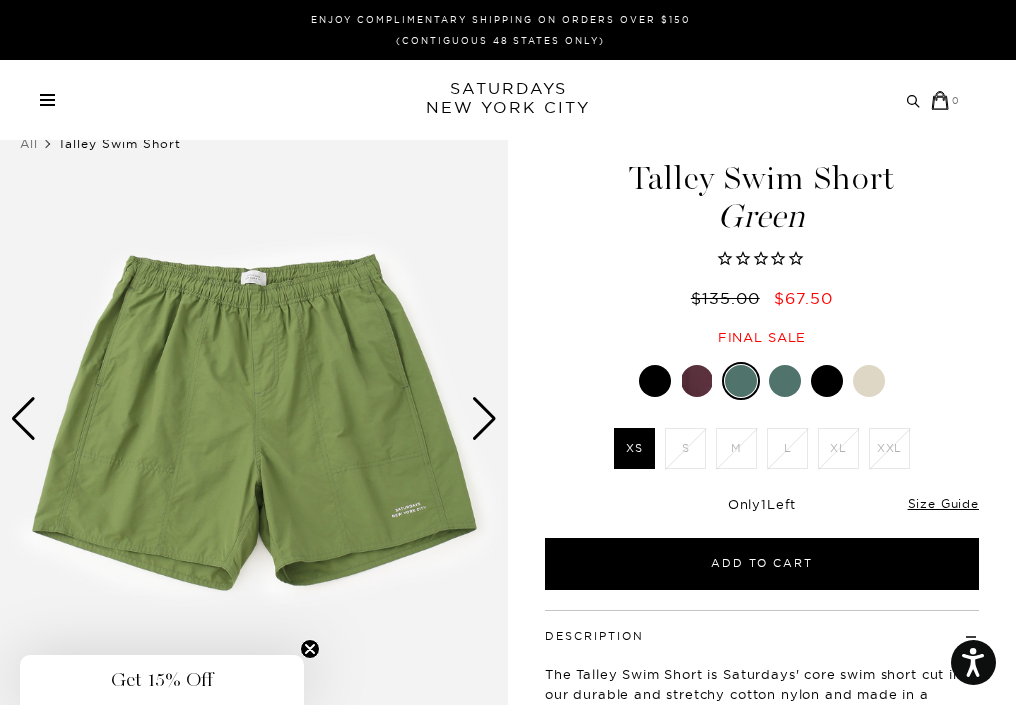 click at bounding box center [785, 381] 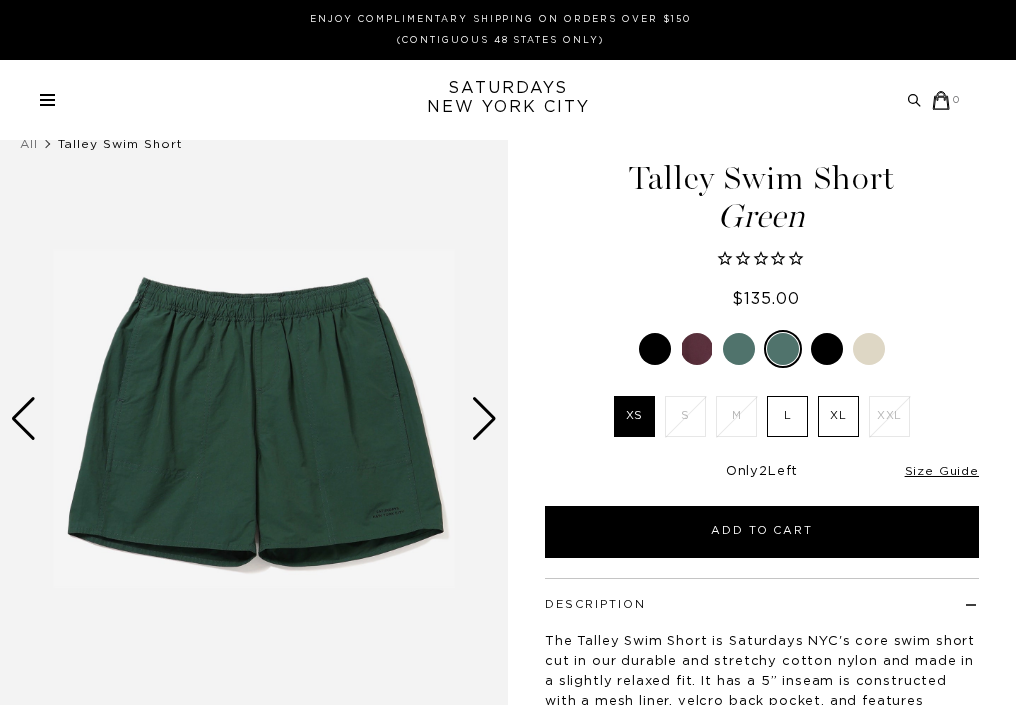 scroll, scrollTop: 0, scrollLeft: 0, axis: both 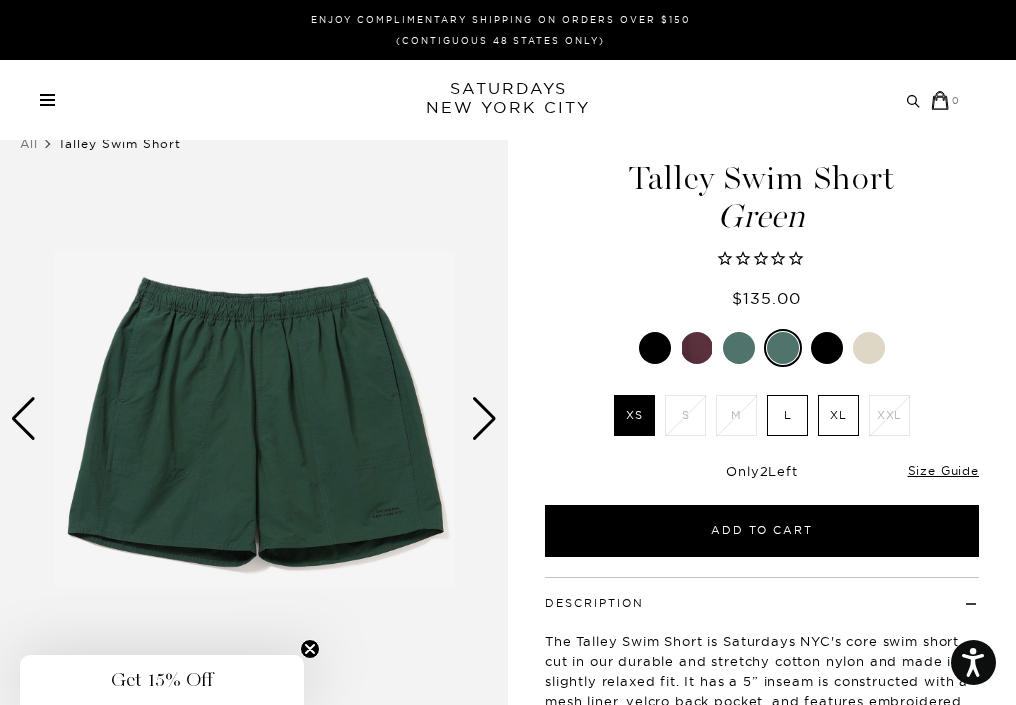click at bounding box center [827, 348] 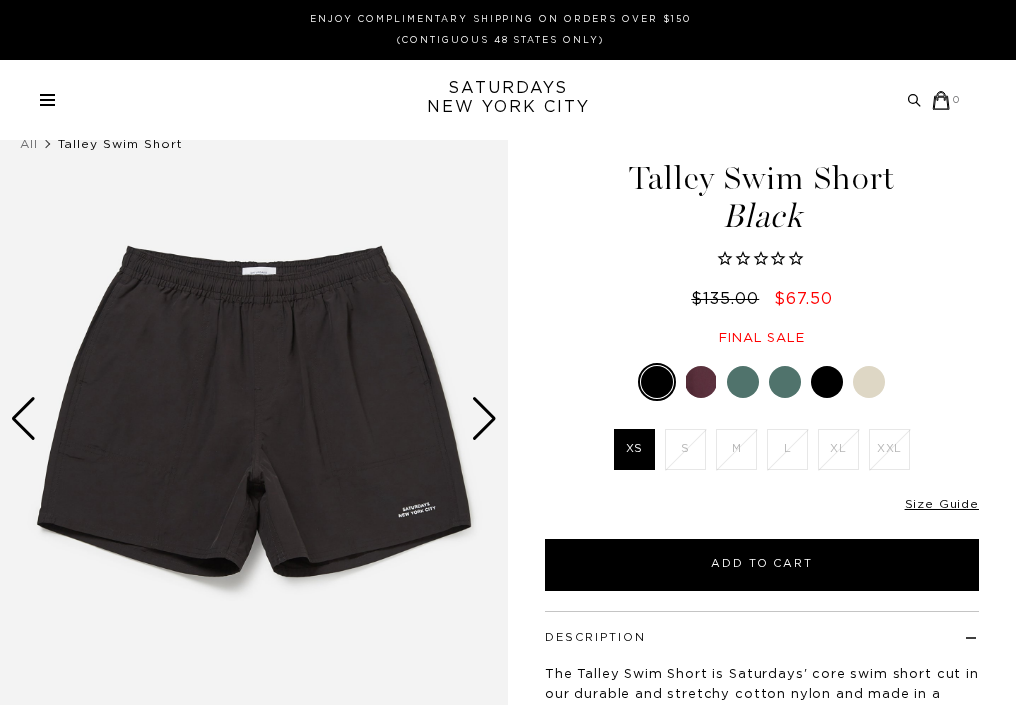 scroll, scrollTop: 0, scrollLeft: 0, axis: both 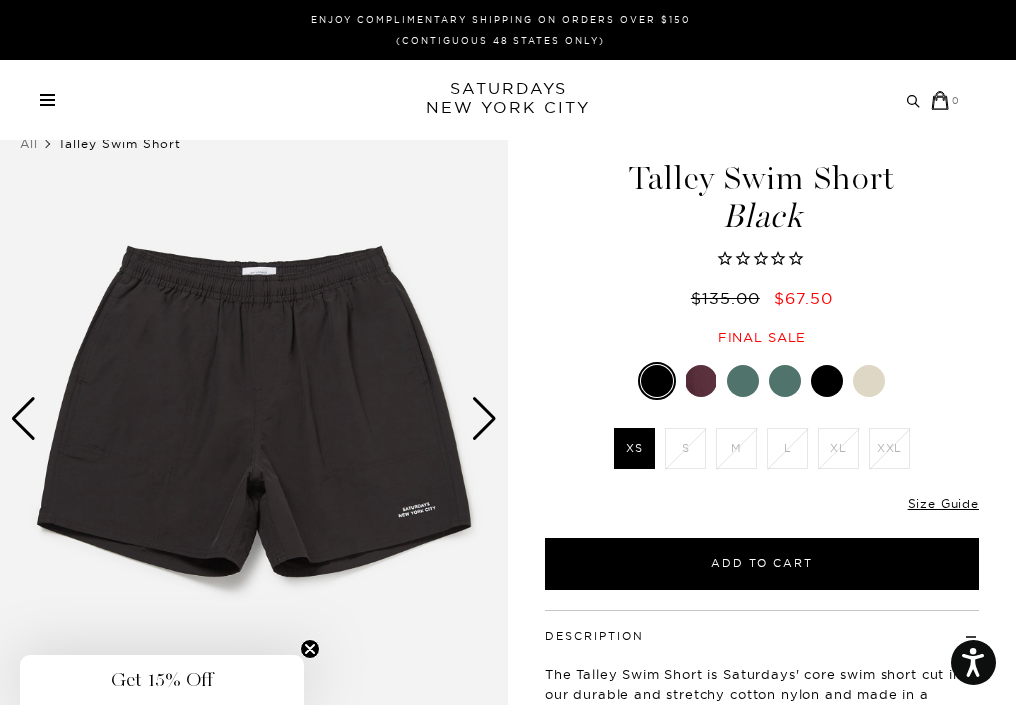 click at bounding box center [869, 381] 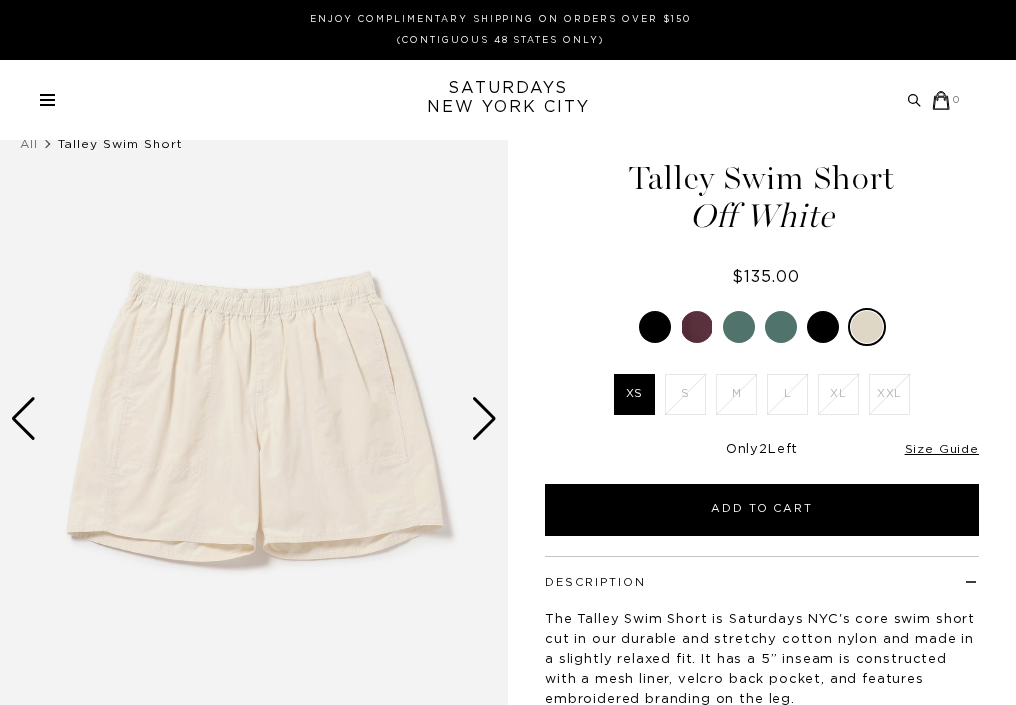 scroll, scrollTop: 0, scrollLeft: 0, axis: both 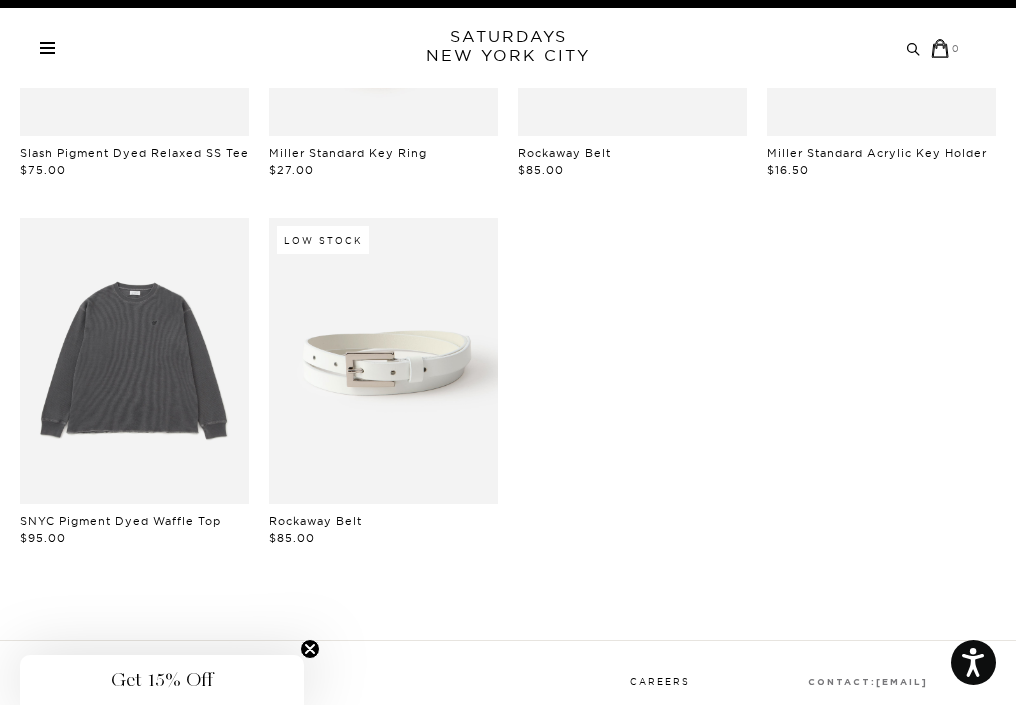 click on "SATURDAYS   NEW YORK CITY" at bounding box center (508, 46) 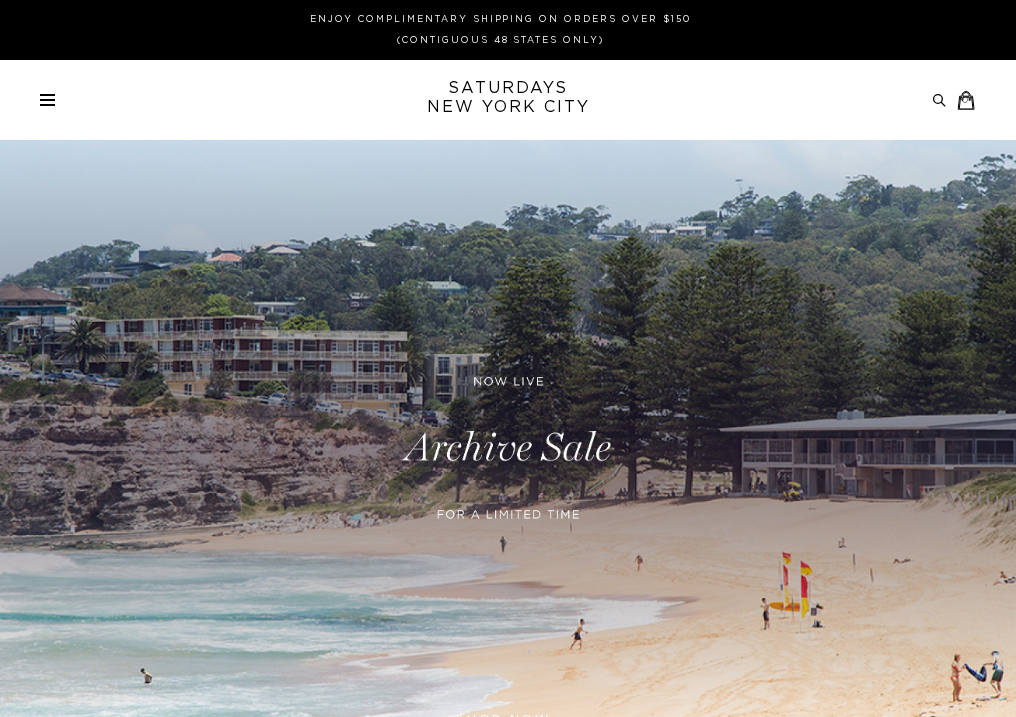 scroll, scrollTop: 0, scrollLeft: 0, axis: both 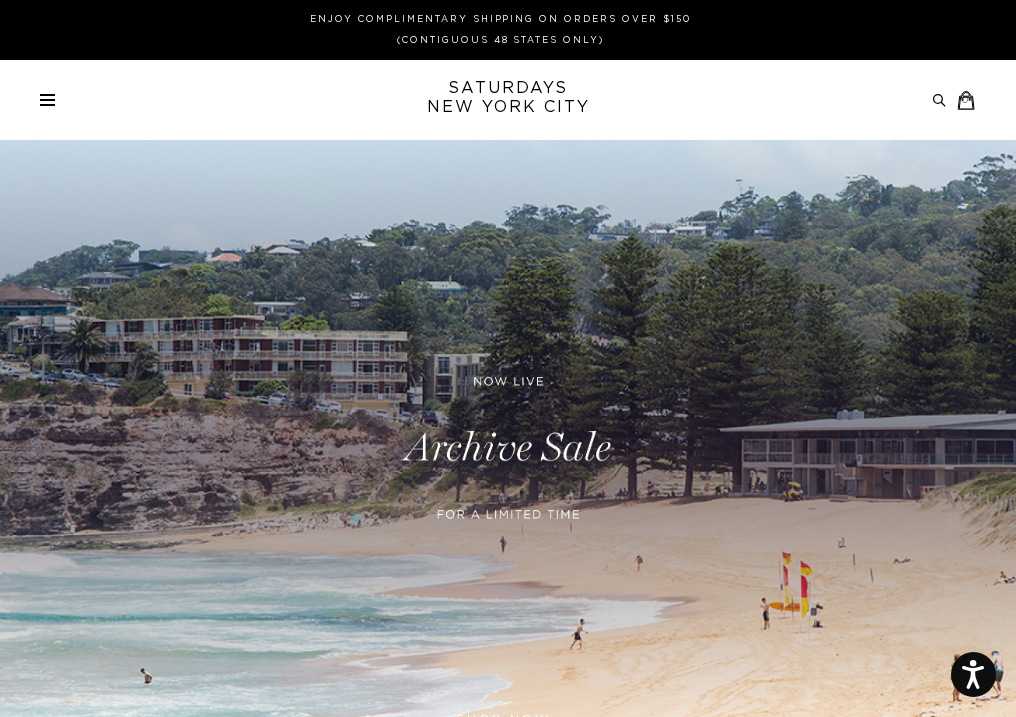 click on "Swimwear" at bounding box center [0, 0] 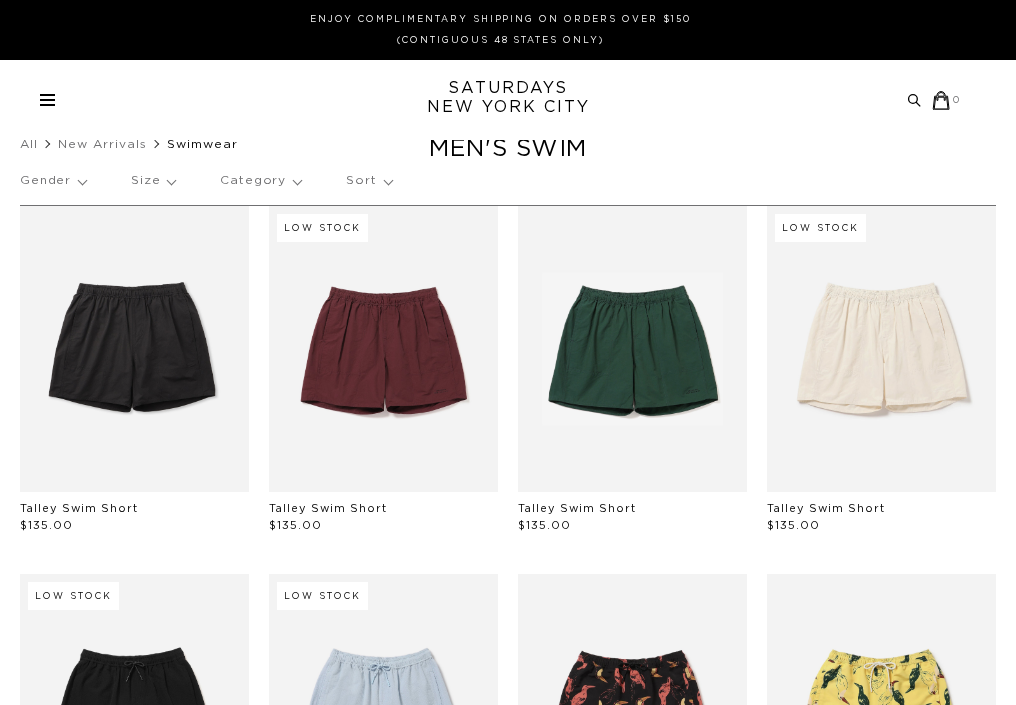 scroll, scrollTop: 0, scrollLeft: 0, axis: both 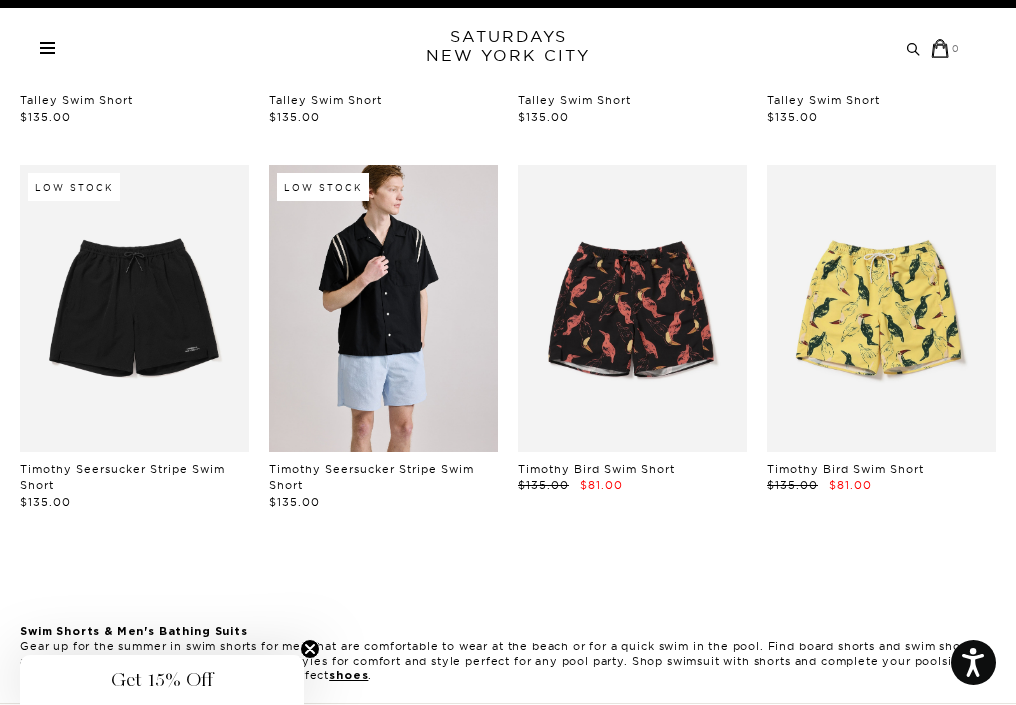 click at bounding box center [383, 308] 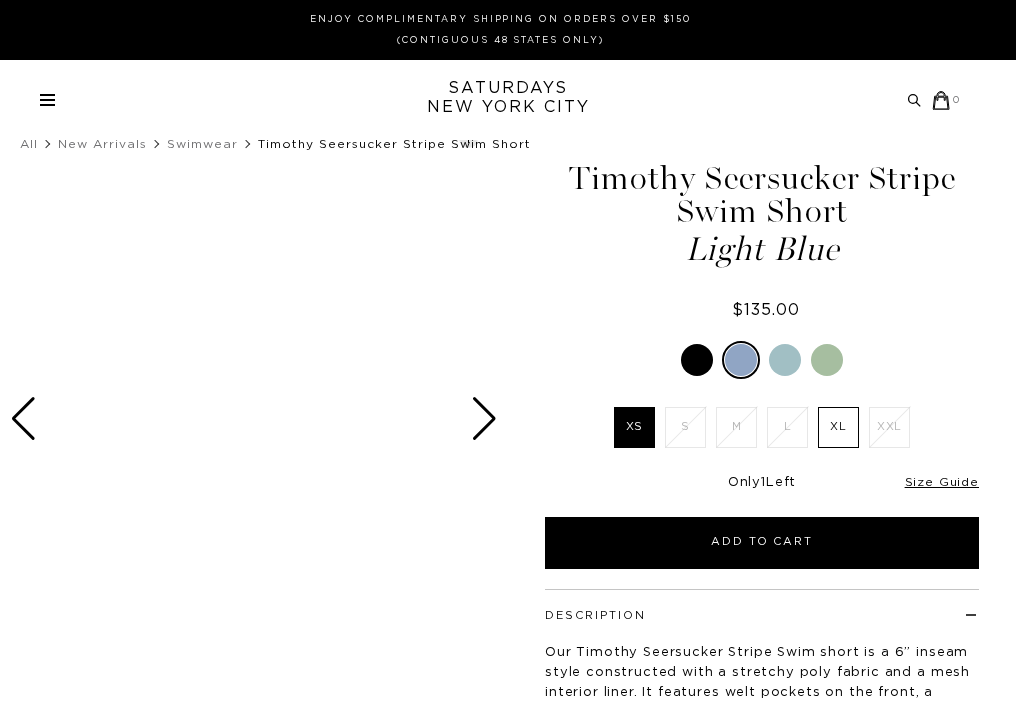 scroll, scrollTop: 0, scrollLeft: 0, axis: both 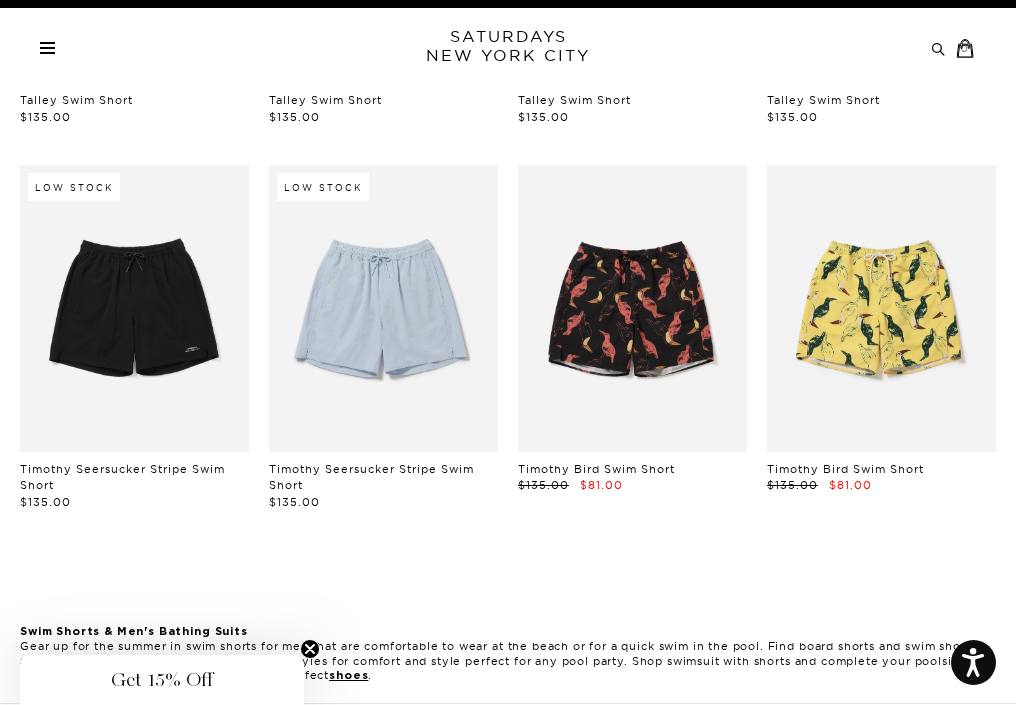 click on "Tees" at bounding box center (0, 0) 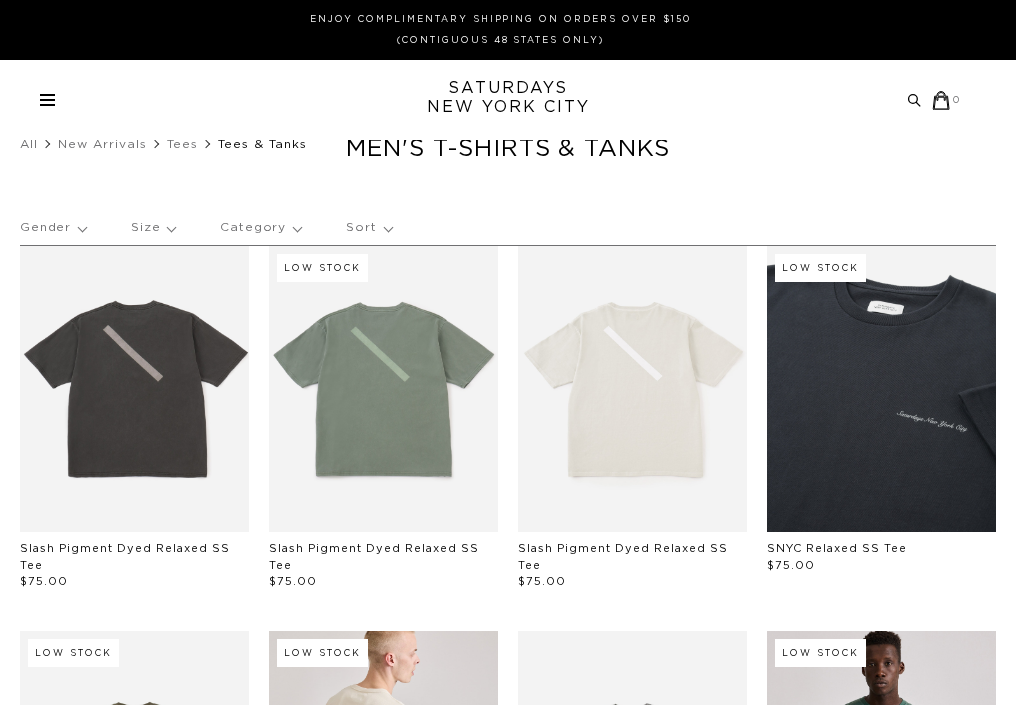 scroll, scrollTop: 0, scrollLeft: 0, axis: both 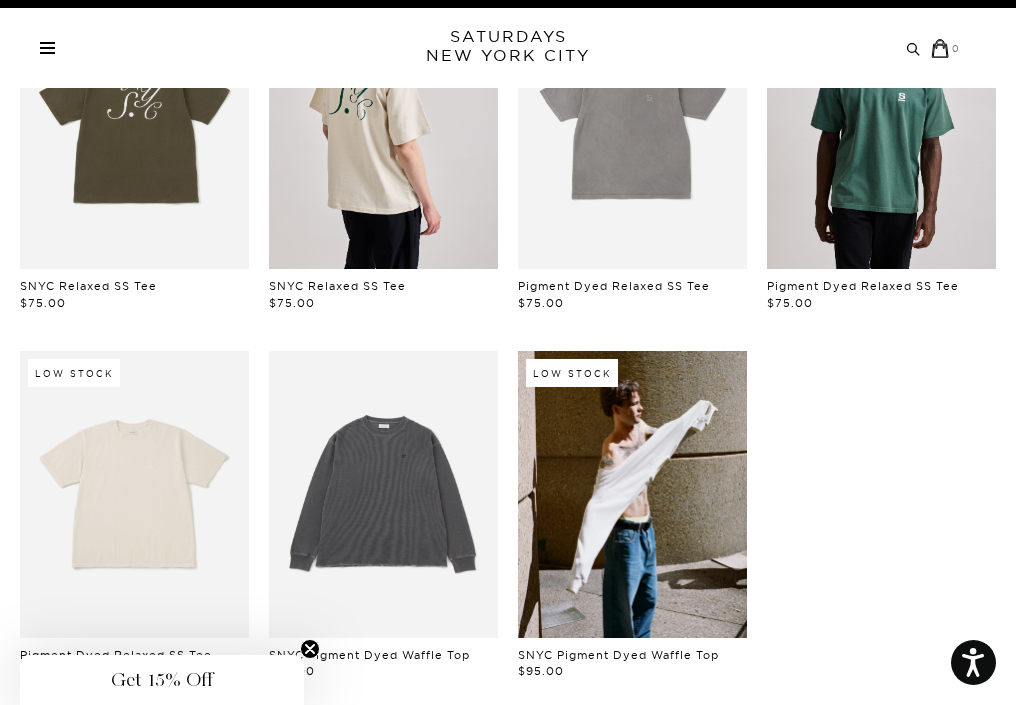 click at bounding box center [134, 494] 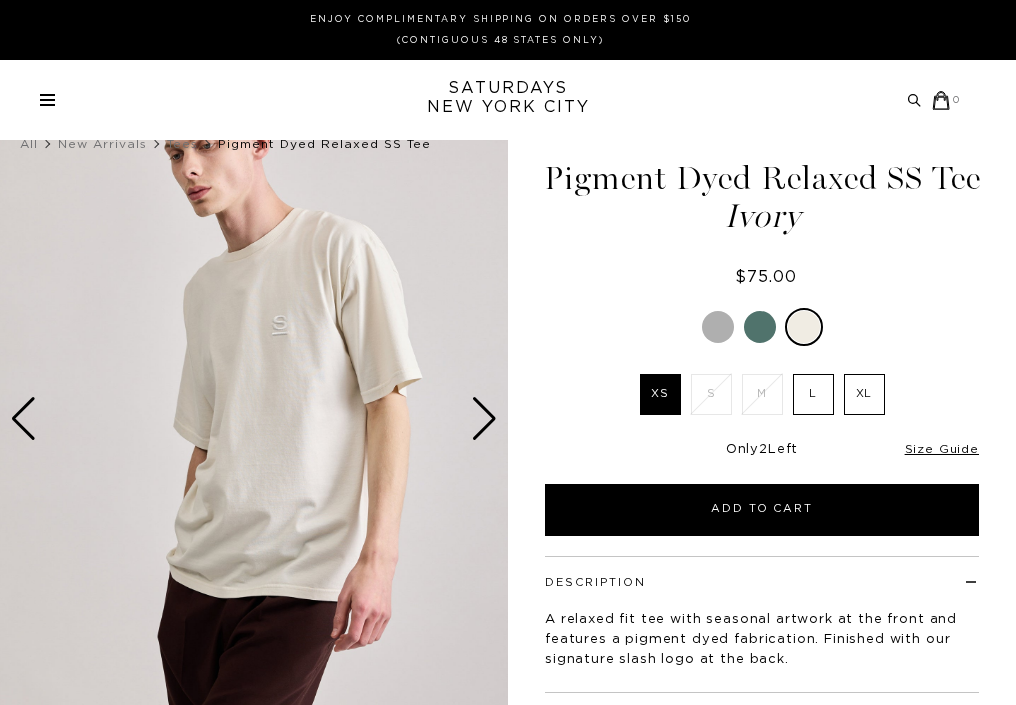 scroll, scrollTop: 0, scrollLeft: 0, axis: both 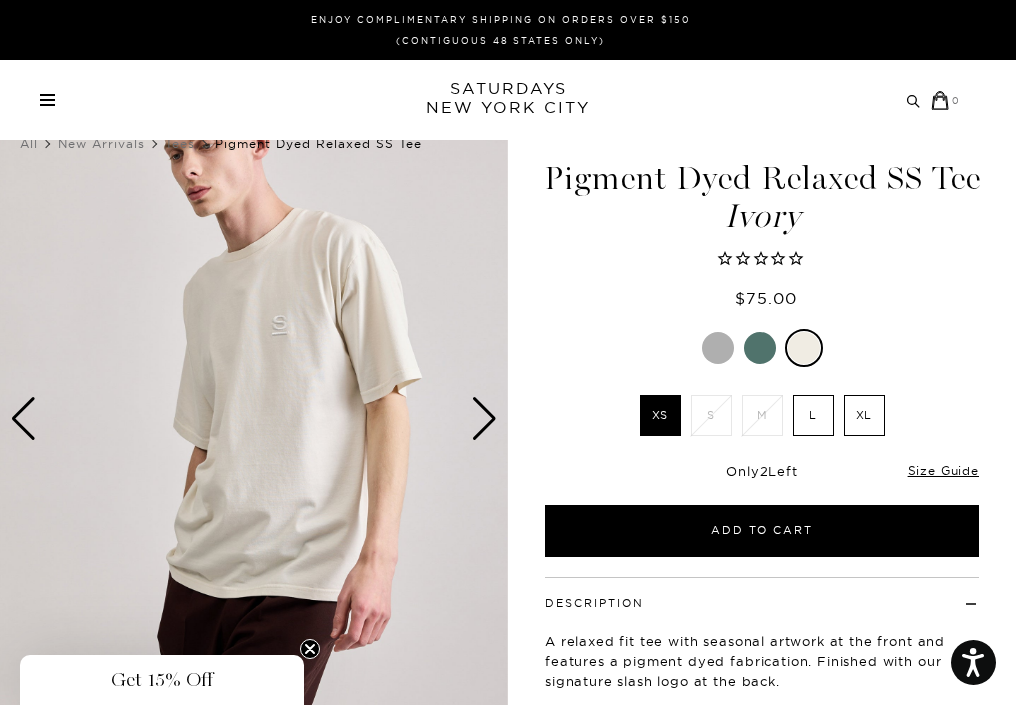 click at bounding box center (484, 419) 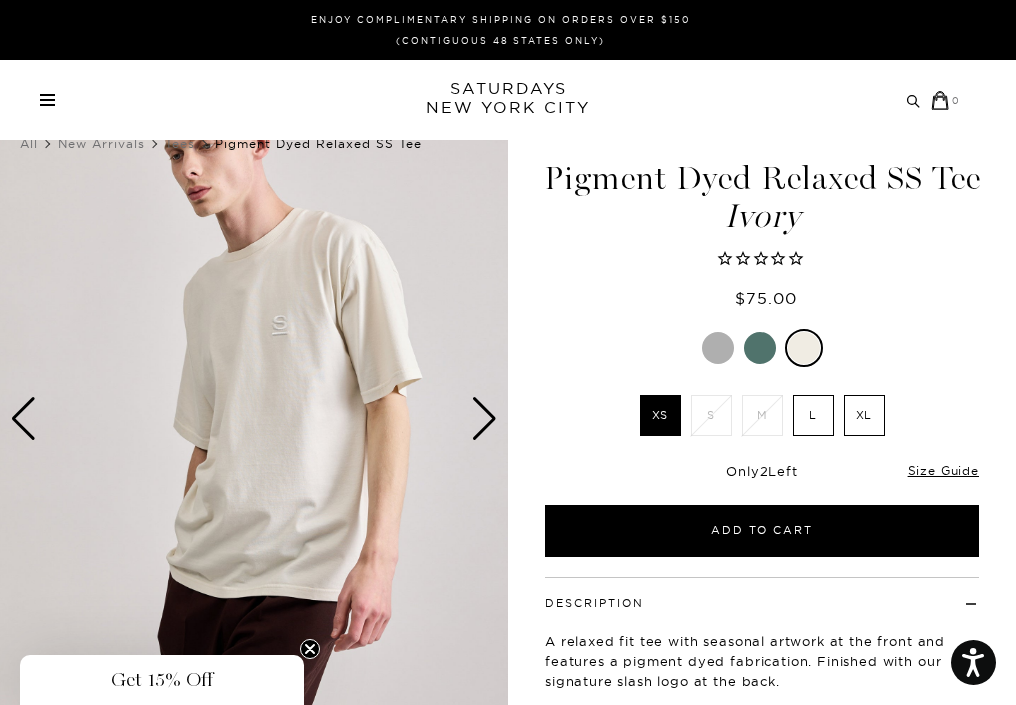 click at bounding box center [484, 419] 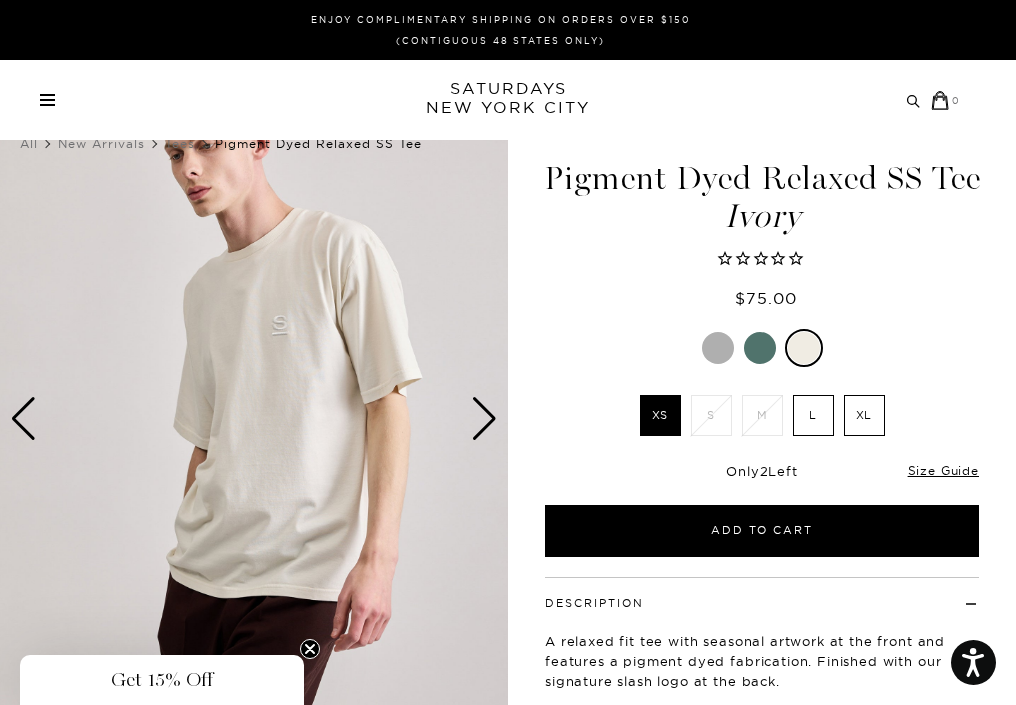 click at bounding box center (484, 419) 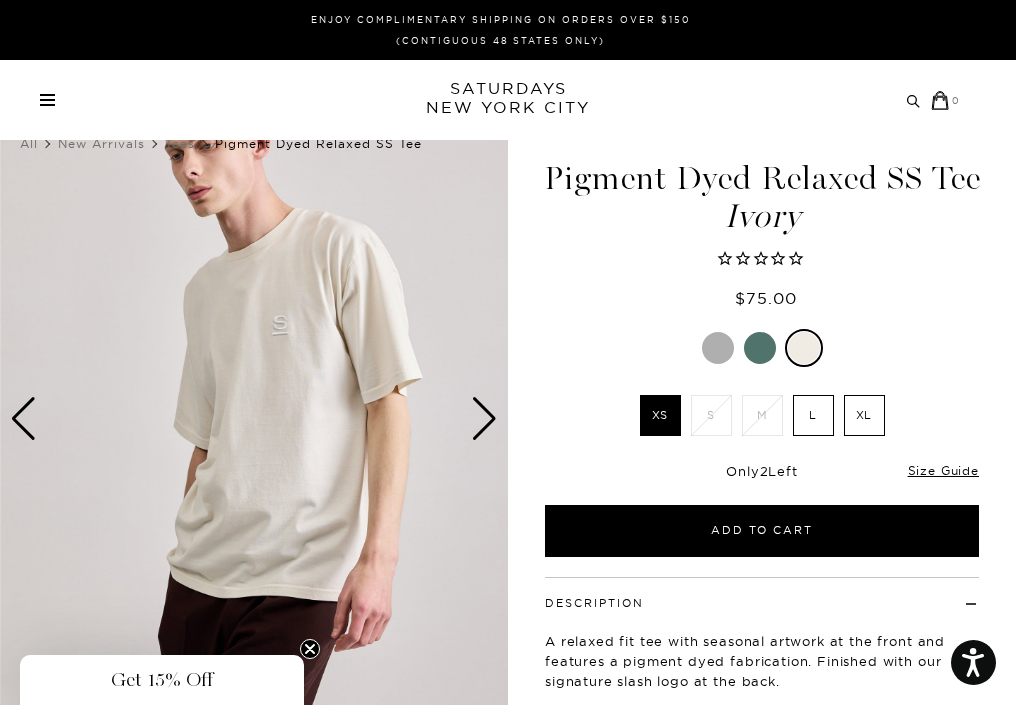 click at bounding box center [484, 419] 